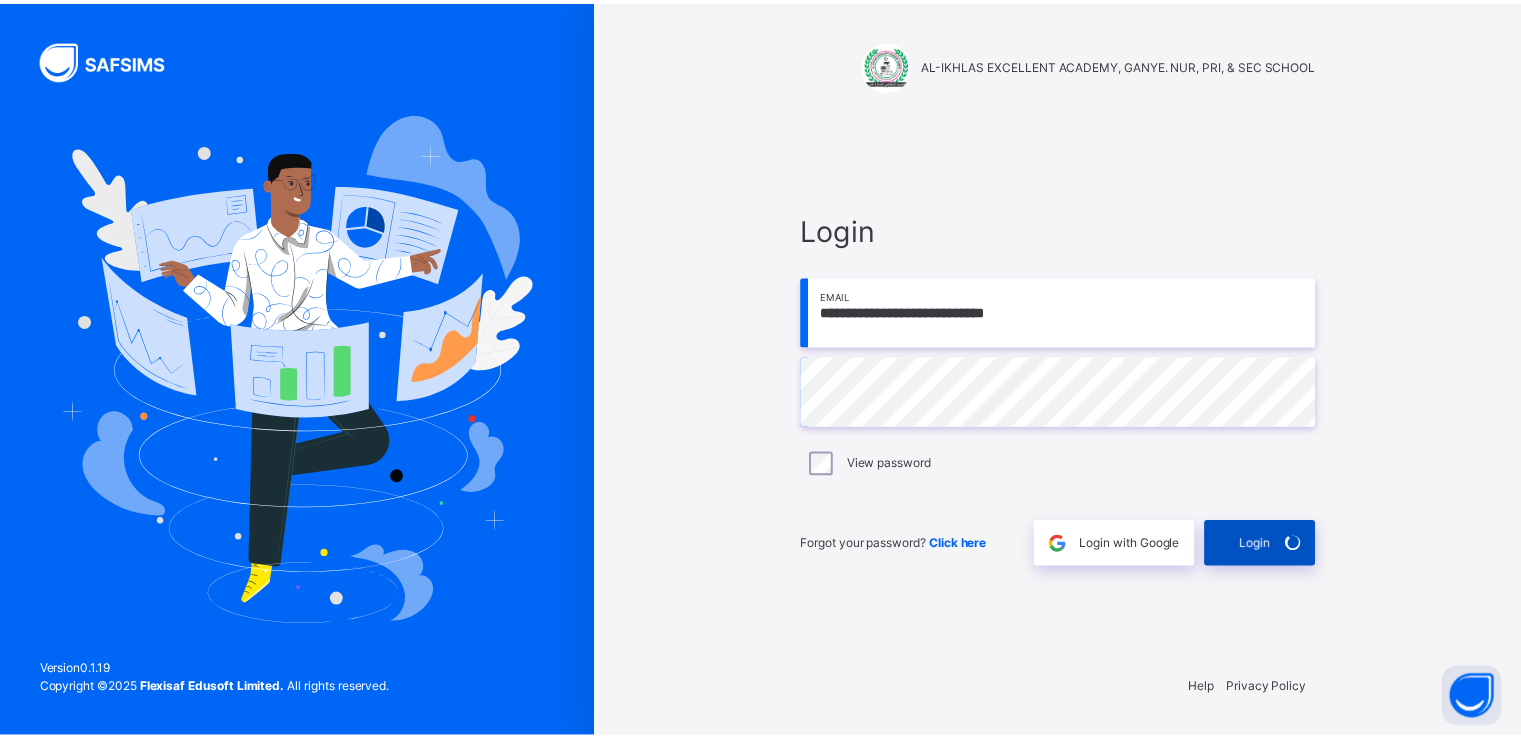 scroll, scrollTop: 0, scrollLeft: 0, axis: both 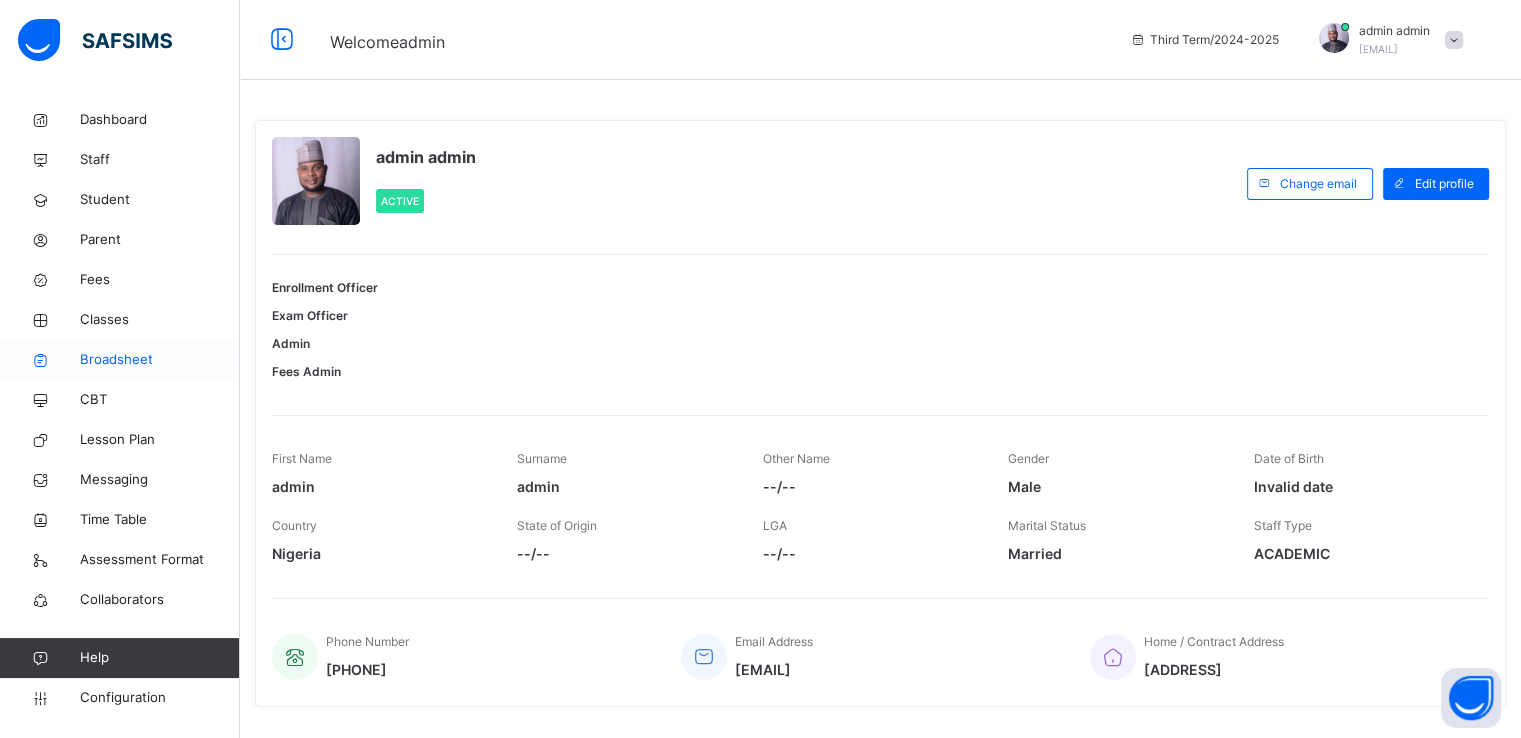 click on "Broadsheet" at bounding box center (160, 360) 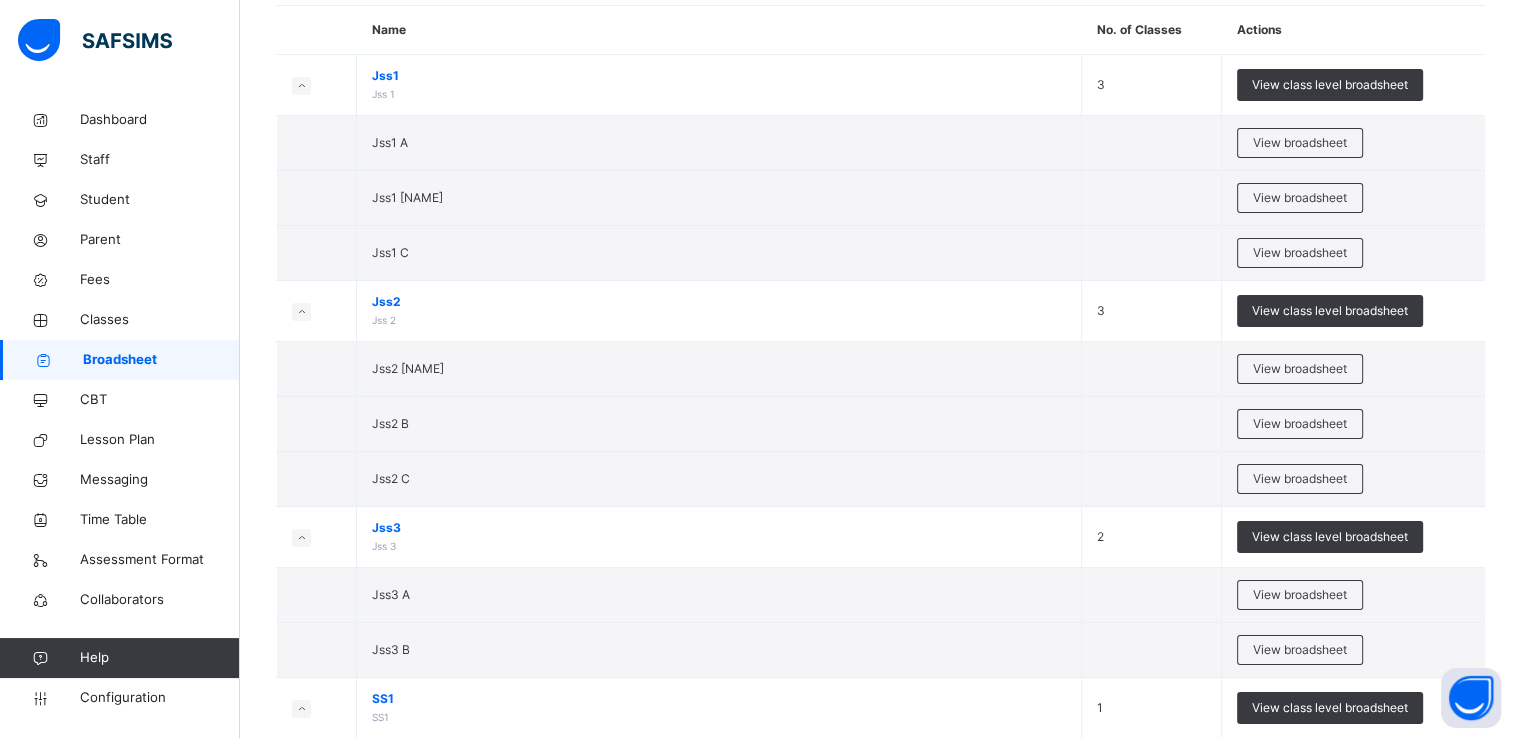 scroll, scrollTop: 187, scrollLeft: 0, axis: vertical 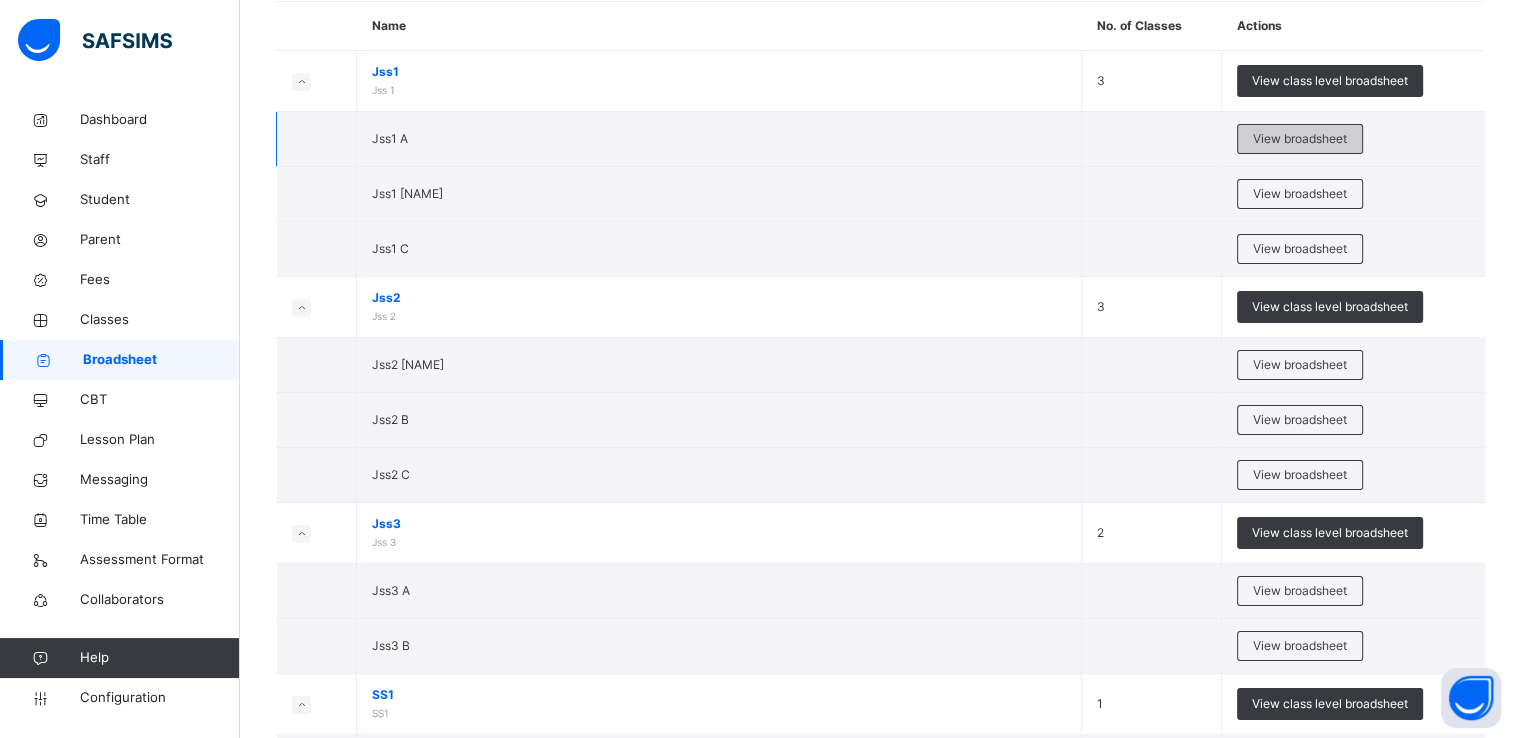 click on "View broadsheet" at bounding box center (1300, 139) 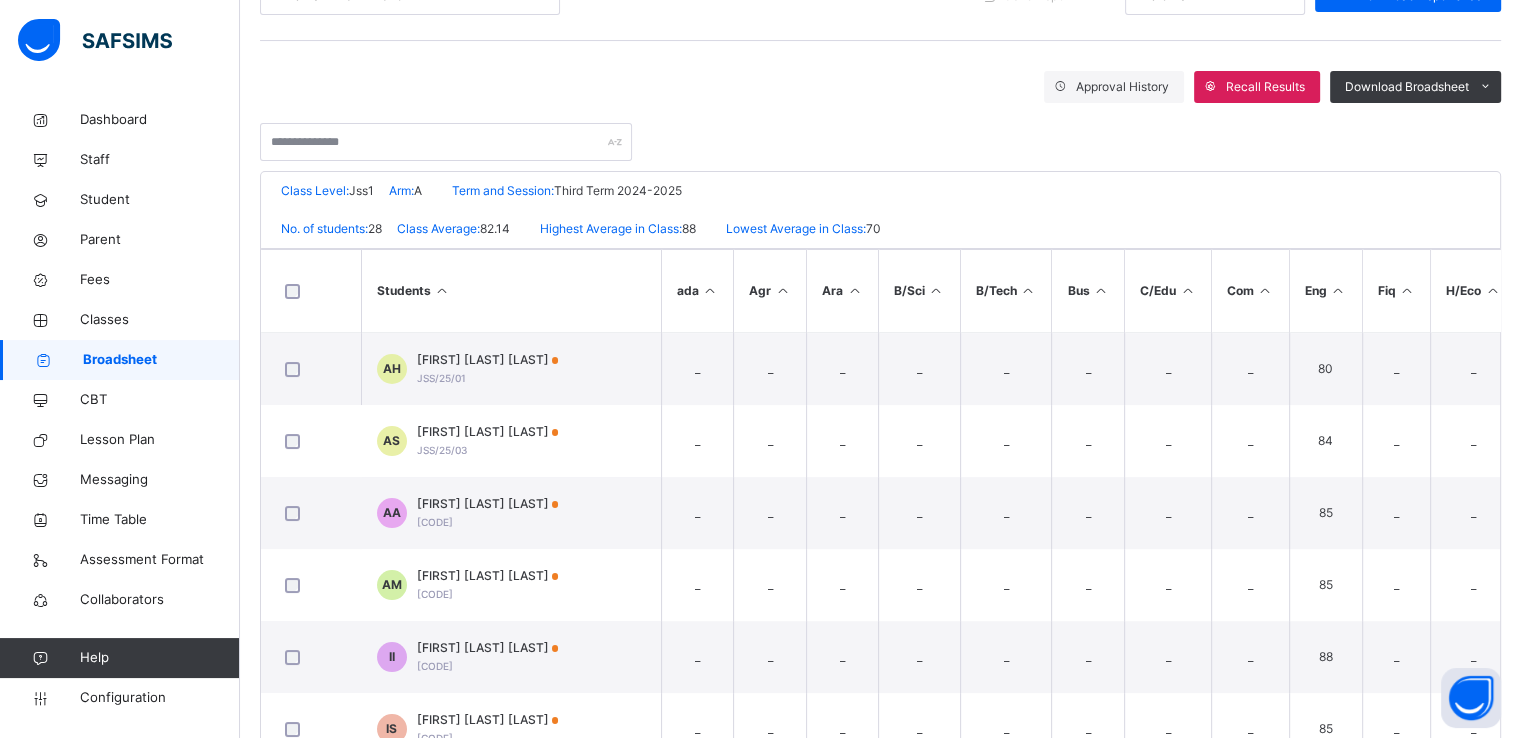 scroll, scrollTop: 355, scrollLeft: 0, axis: vertical 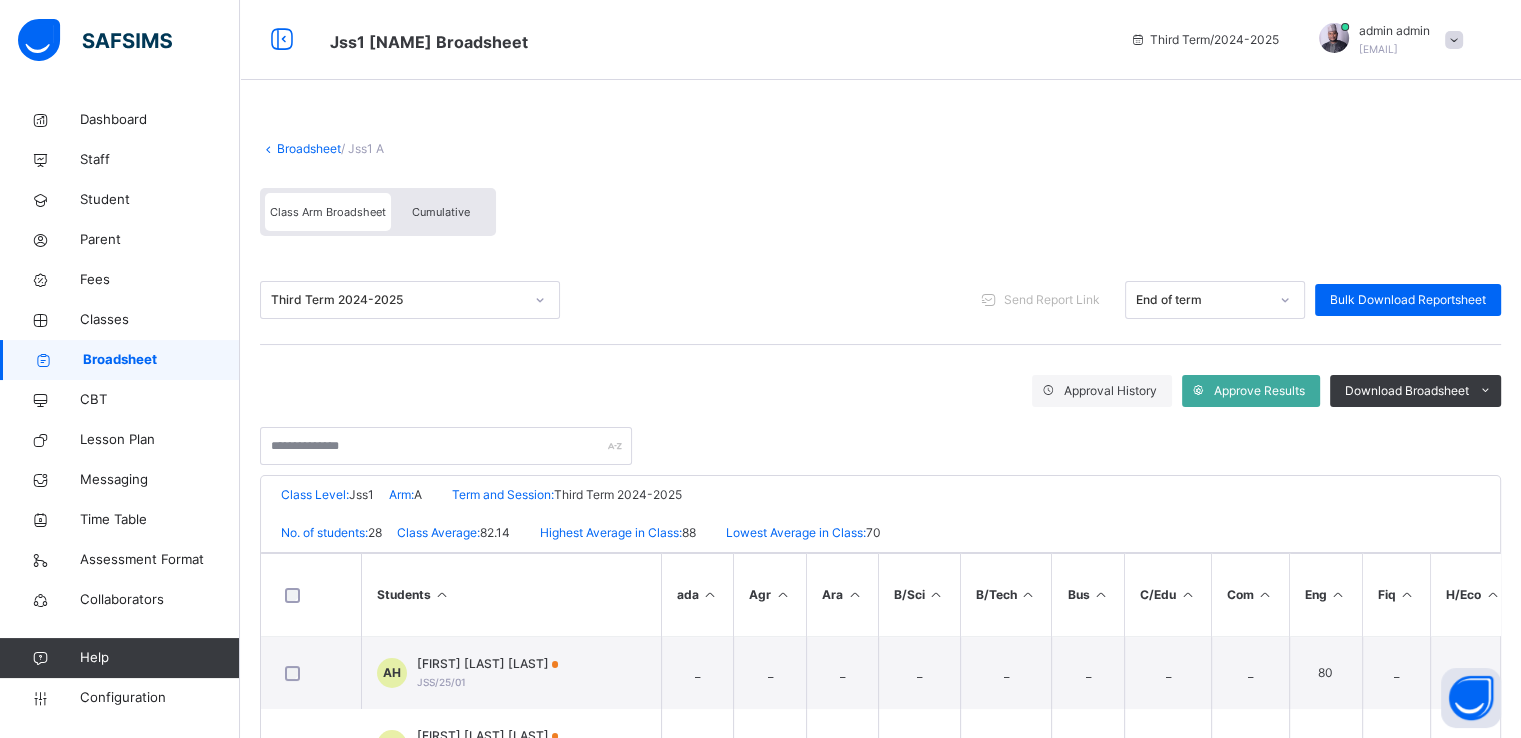 click on "Broadsheet" at bounding box center [309, 148] 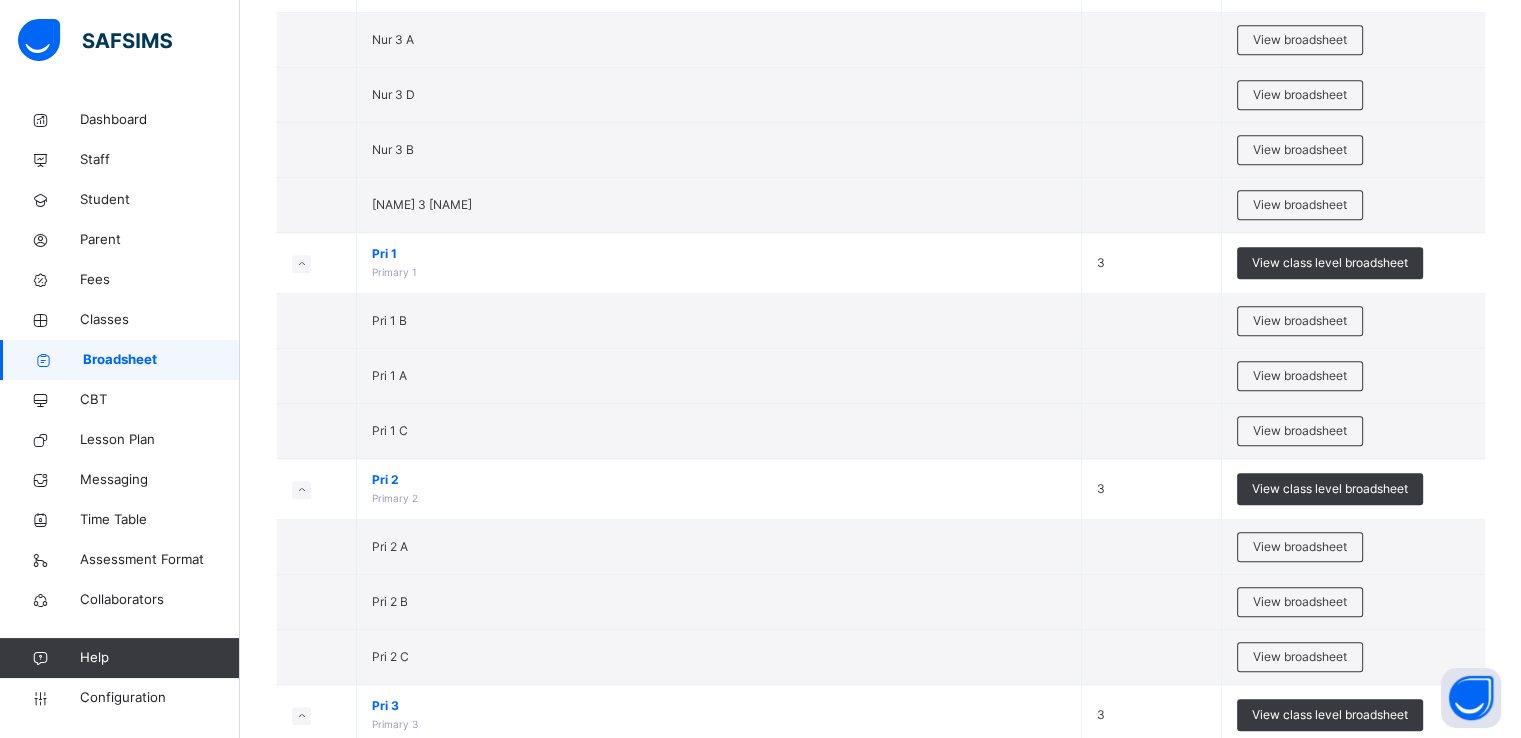 scroll, scrollTop: 1764, scrollLeft: 0, axis: vertical 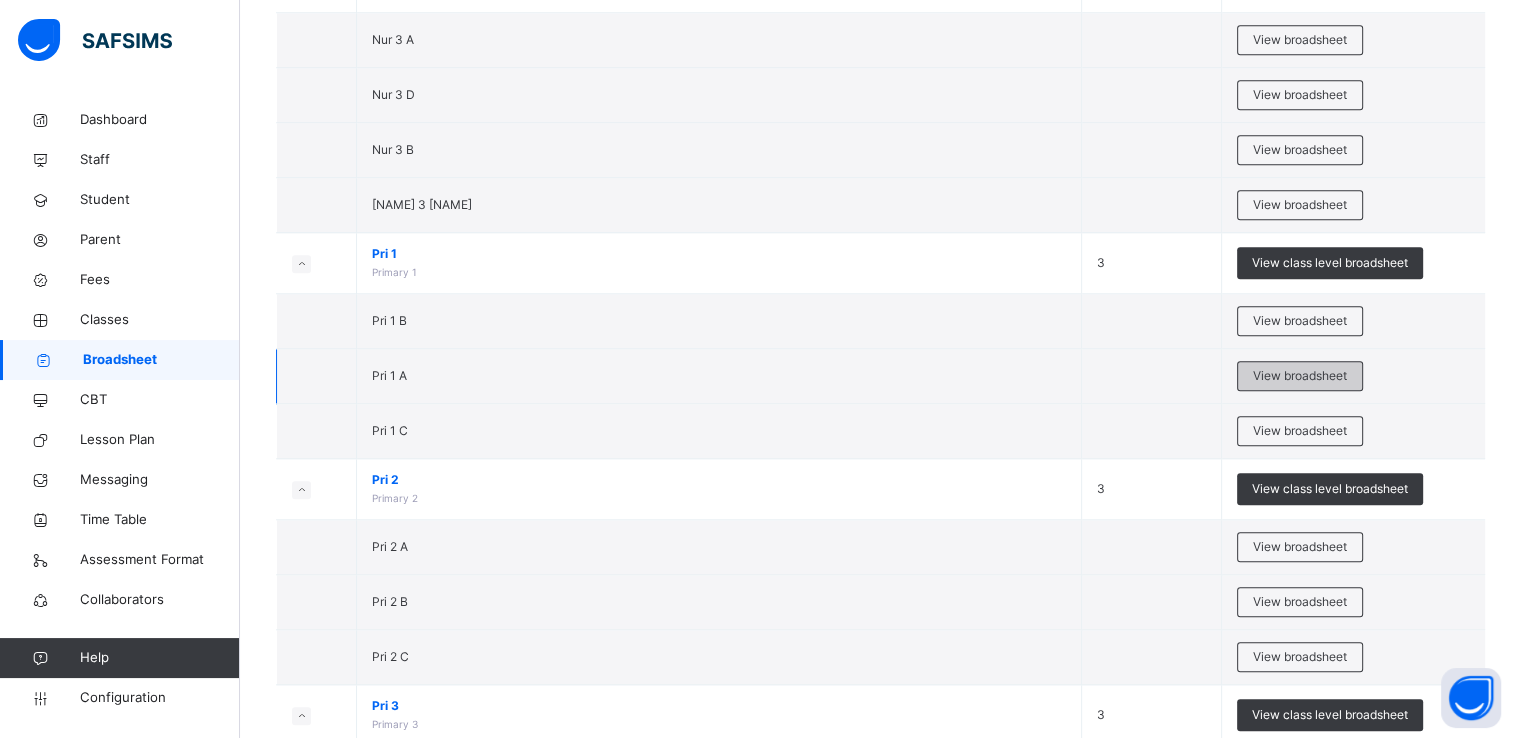 click on "View broadsheet" at bounding box center [1300, 376] 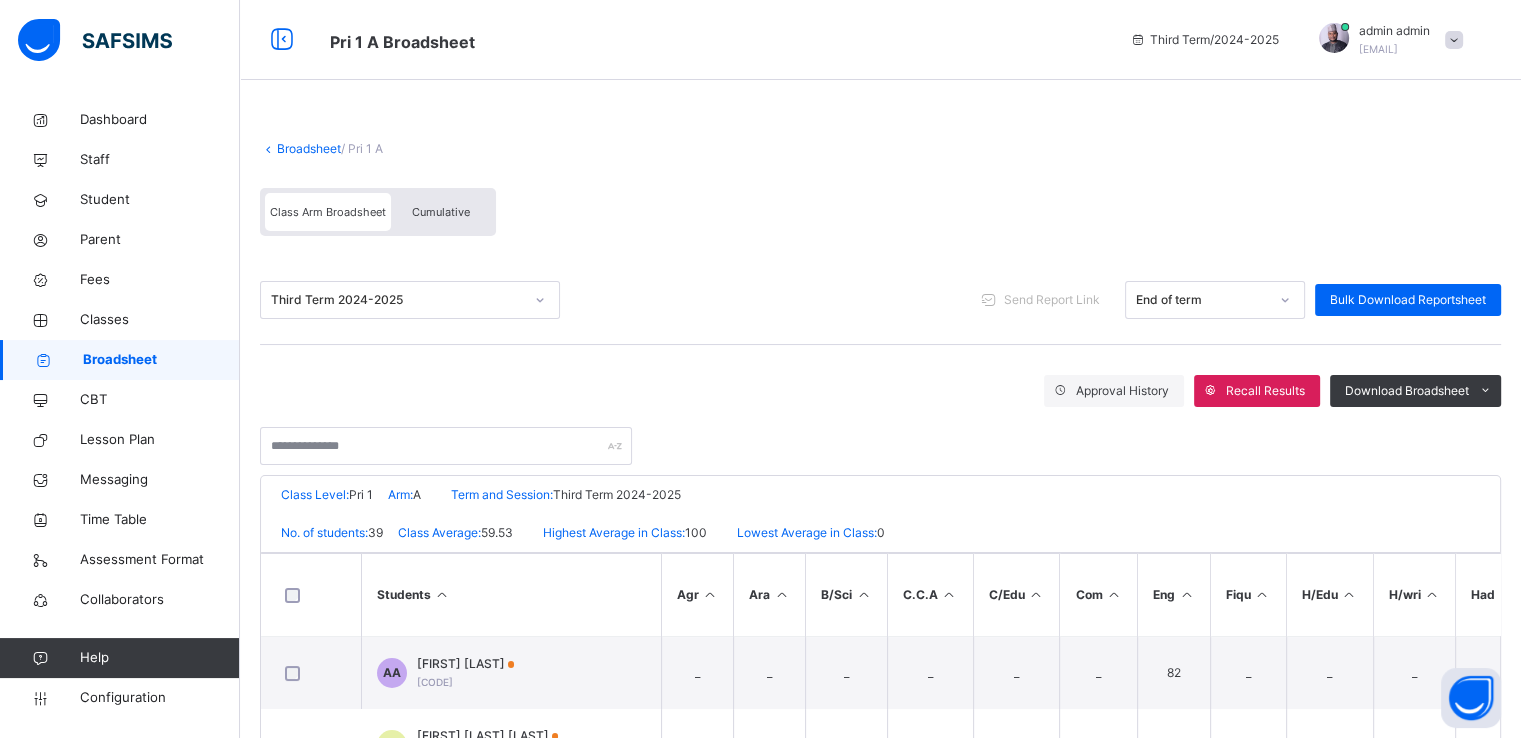 scroll, scrollTop: 355, scrollLeft: 0, axis: vertical 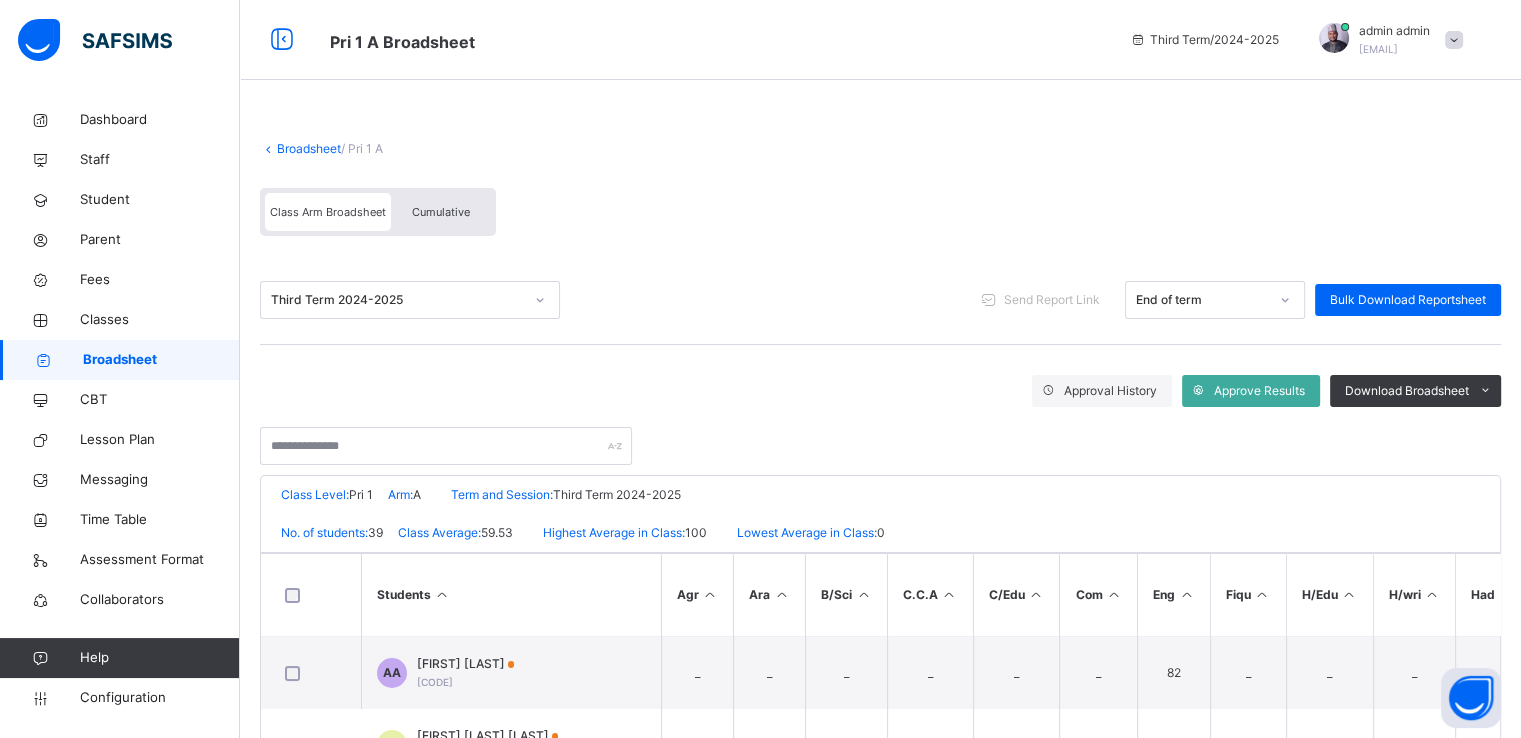click on "Broadsheet" at bounding box center [309, 148] 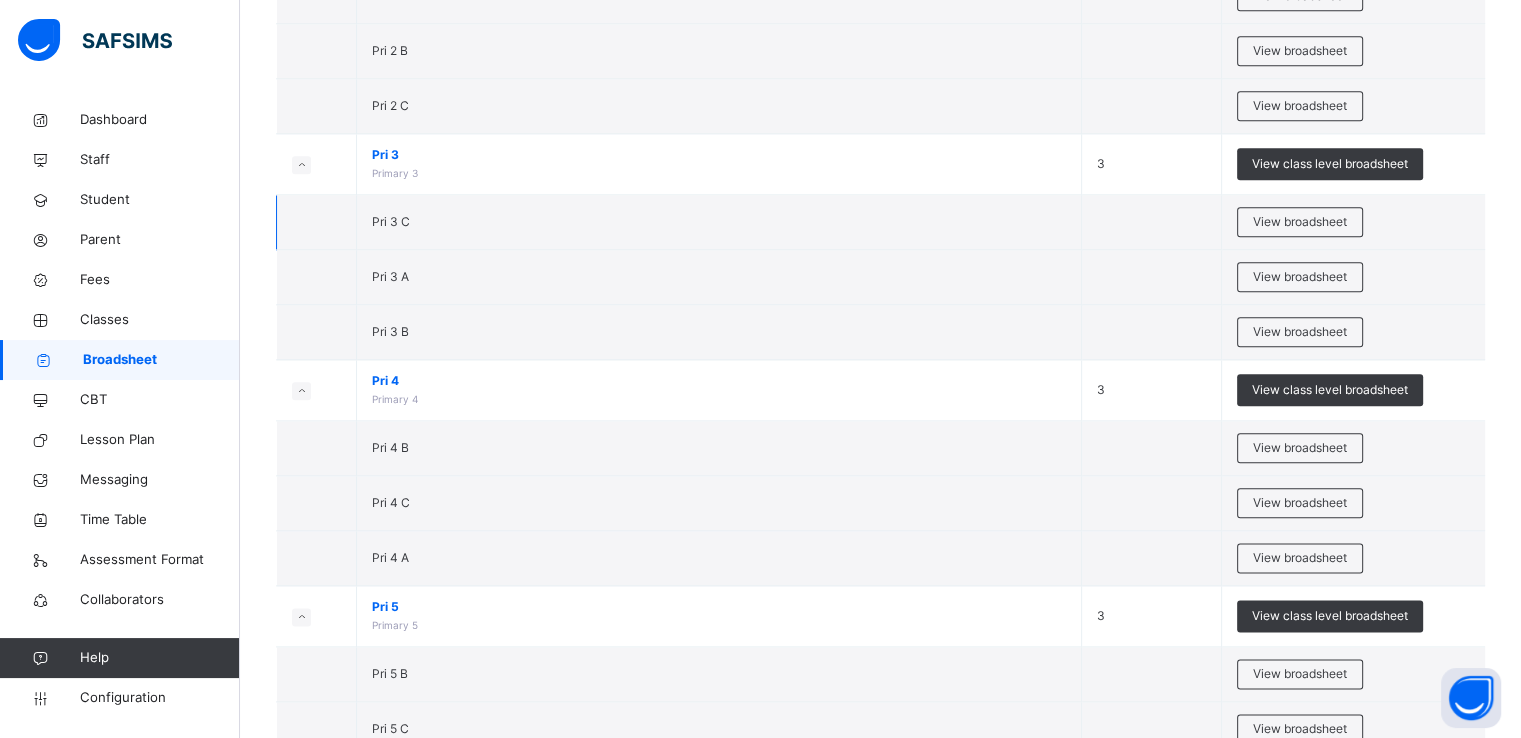 scroll, scrollTop: 2316, scrollLeft: 0, axis: vertical 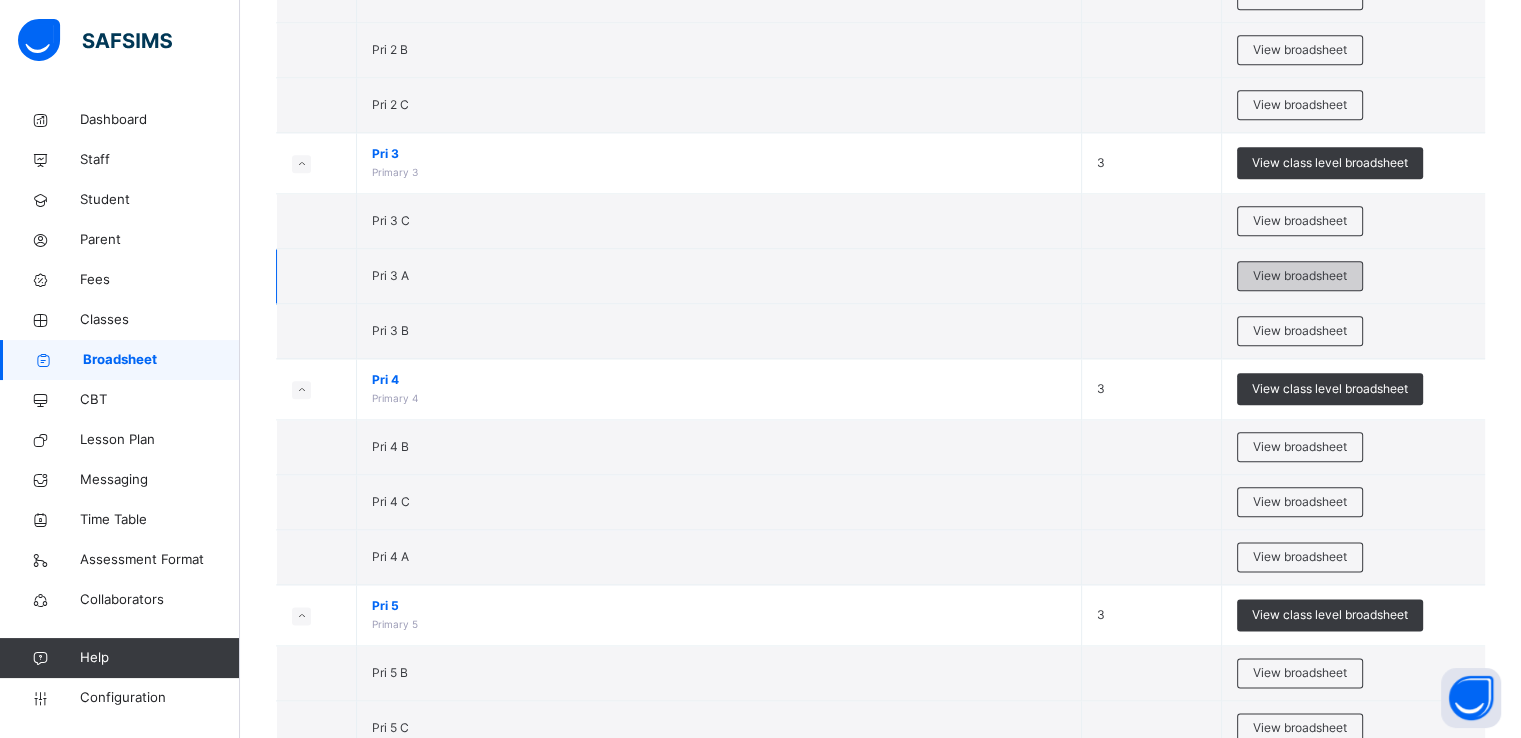 click on "View broadsheet" at bounding box center [1300, 276] 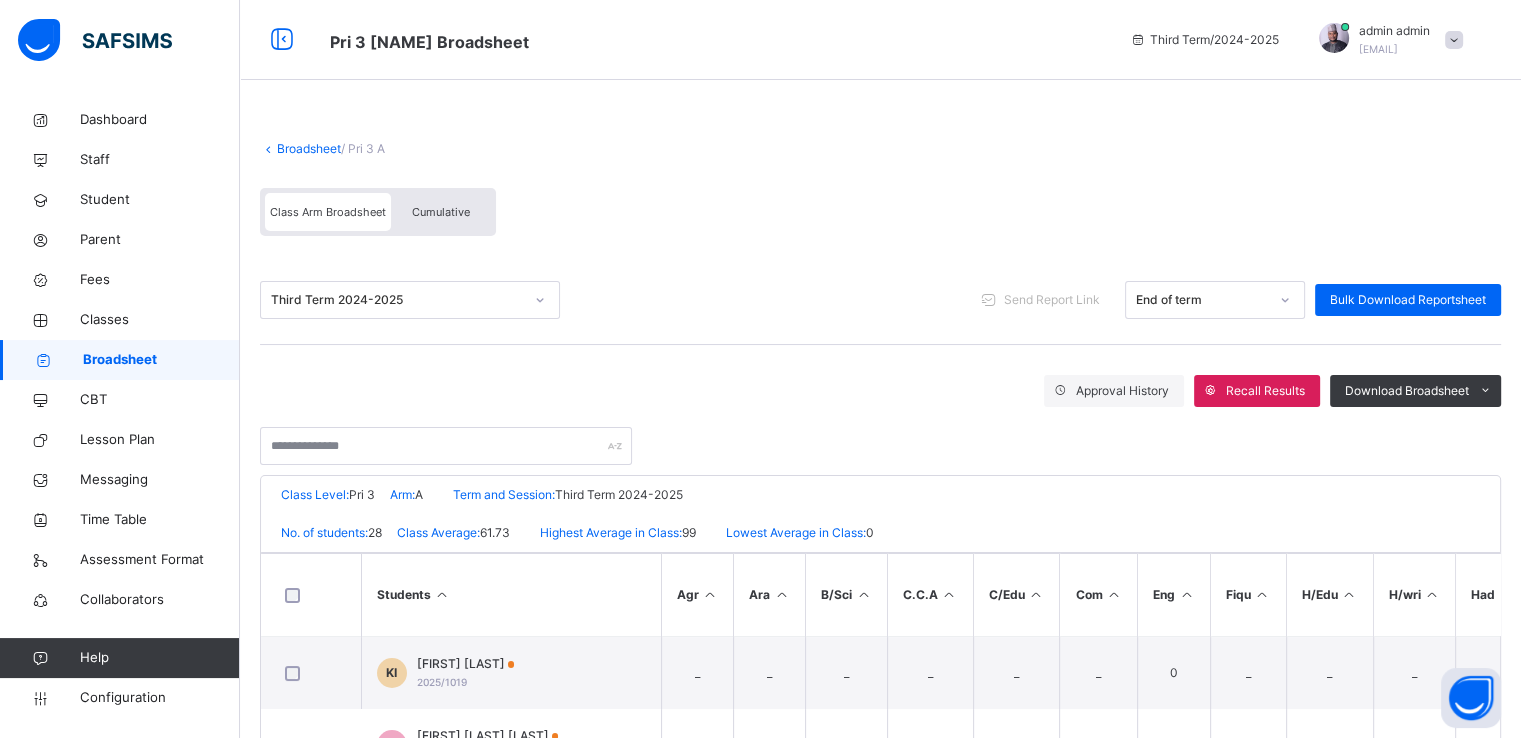 scroll, scrollTop: 355, scrollLeft: 0, axis: vertical 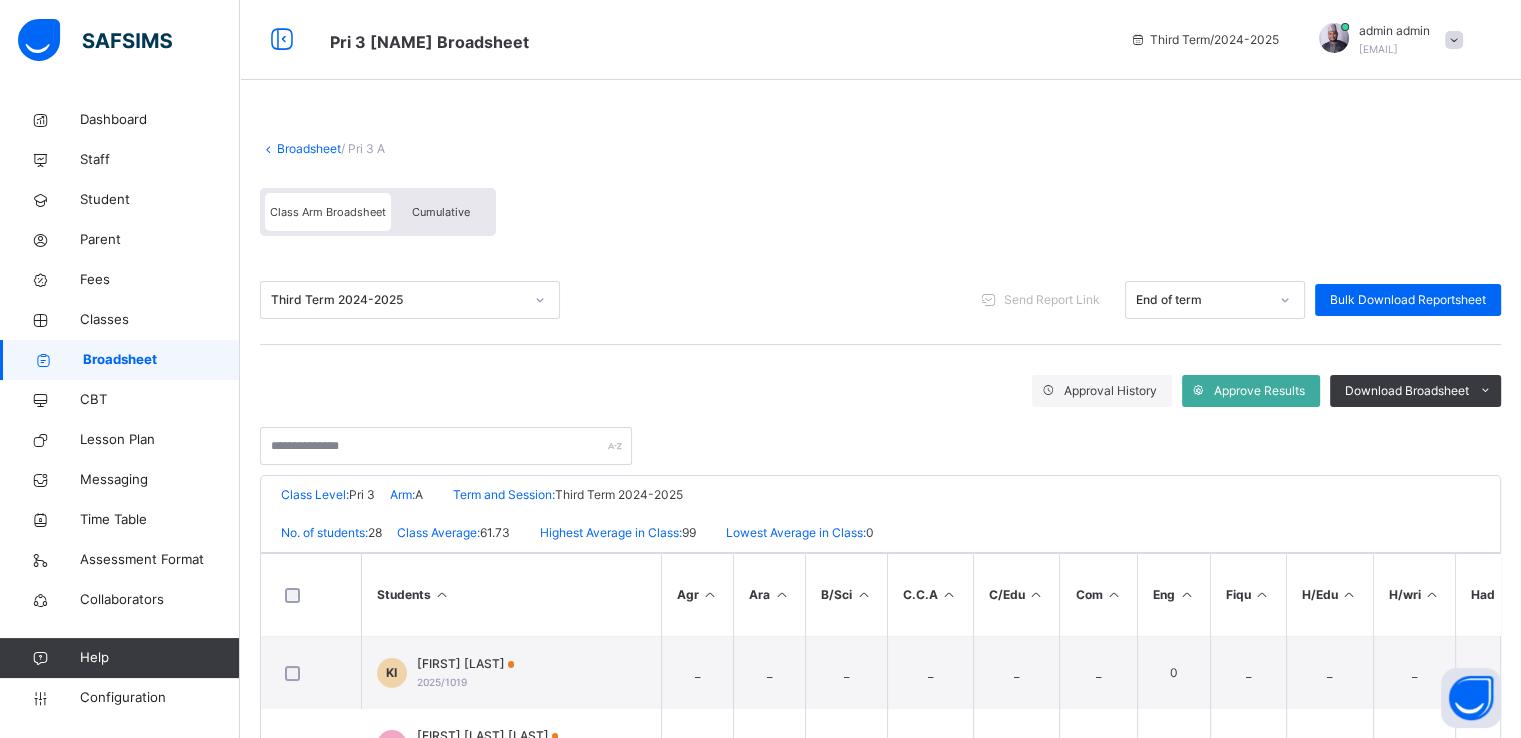 click on "Broadsheet" at bounding box center [309, 148] 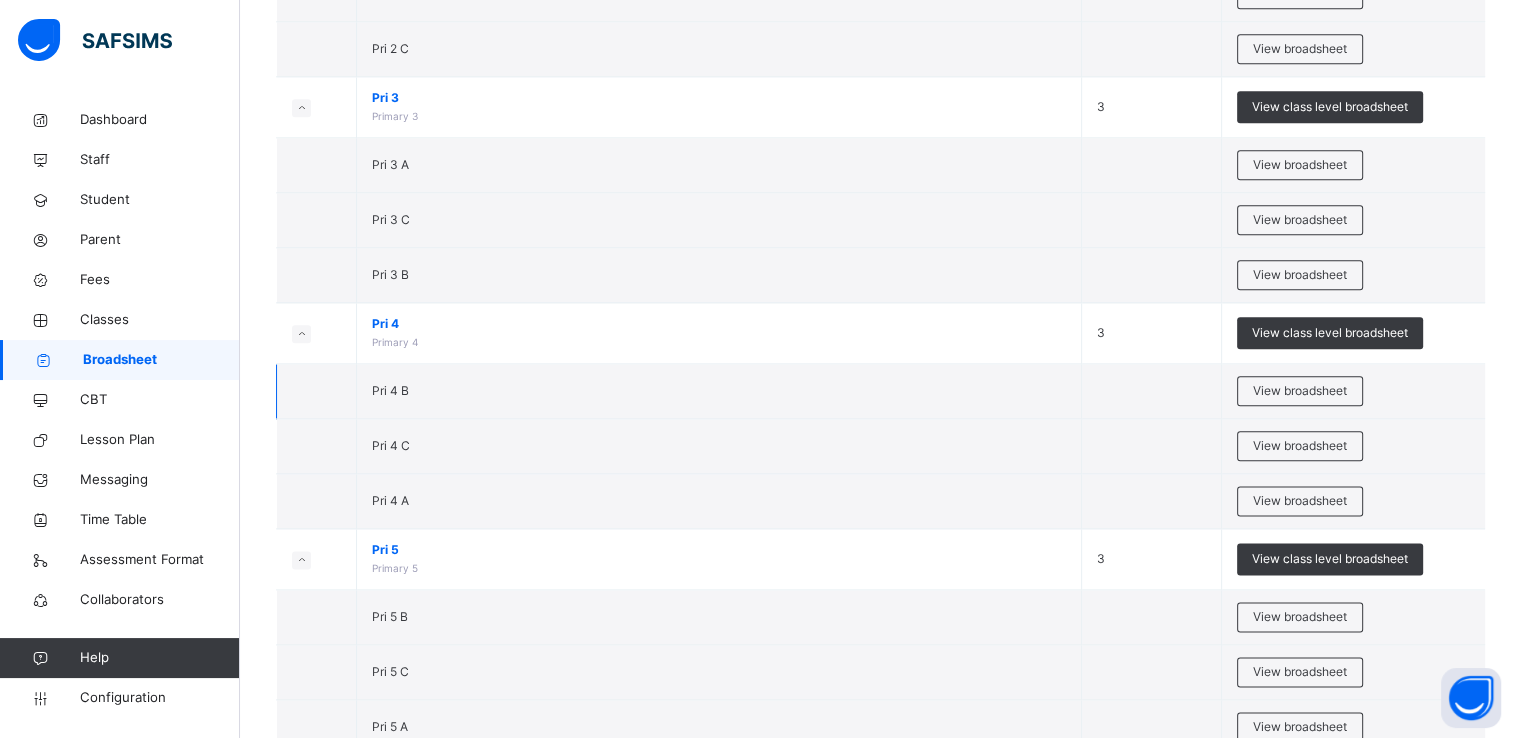 scroll, scrollTop: 2375, scrollLeft: 0, axis: vertical 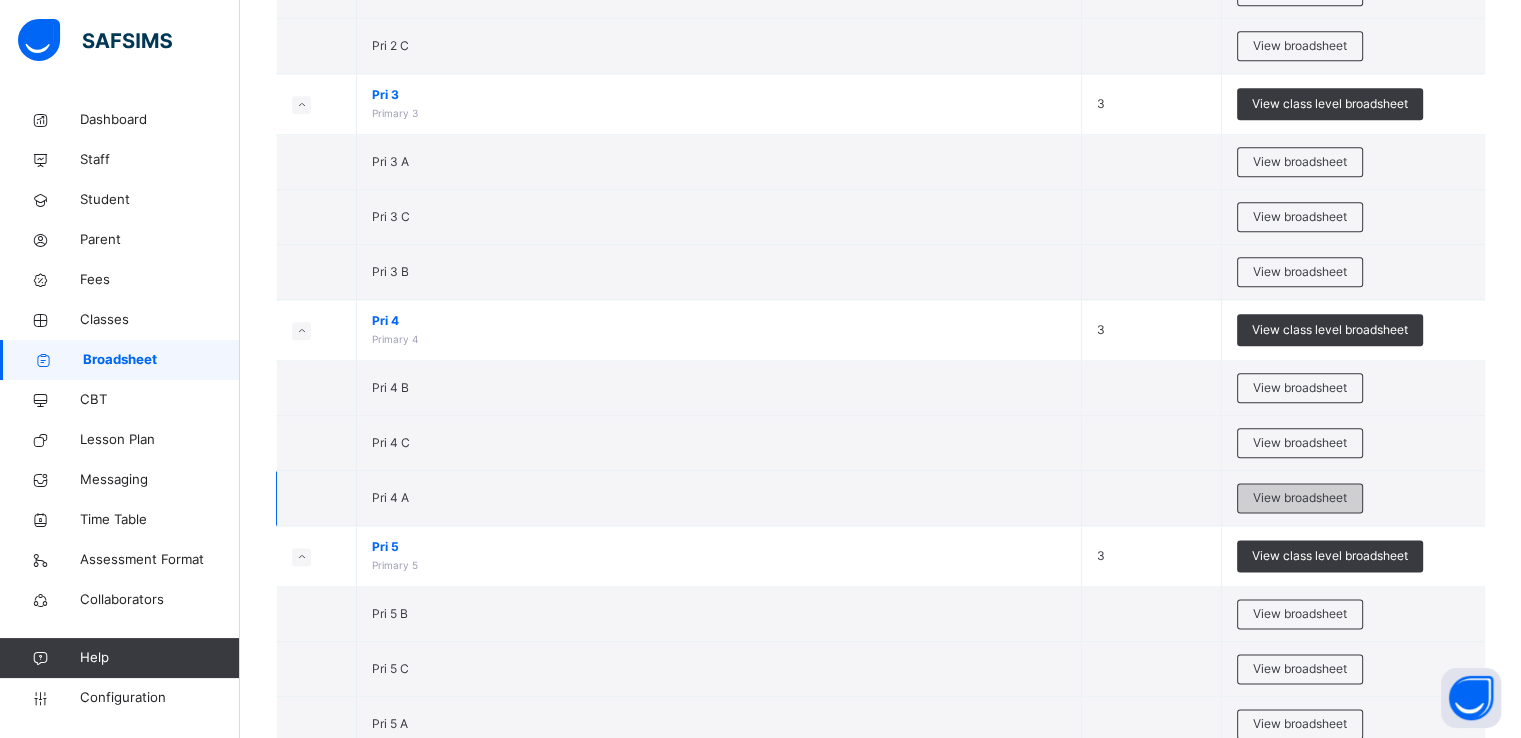 click on "View broadsheet" at bounding box center (1300, 498) 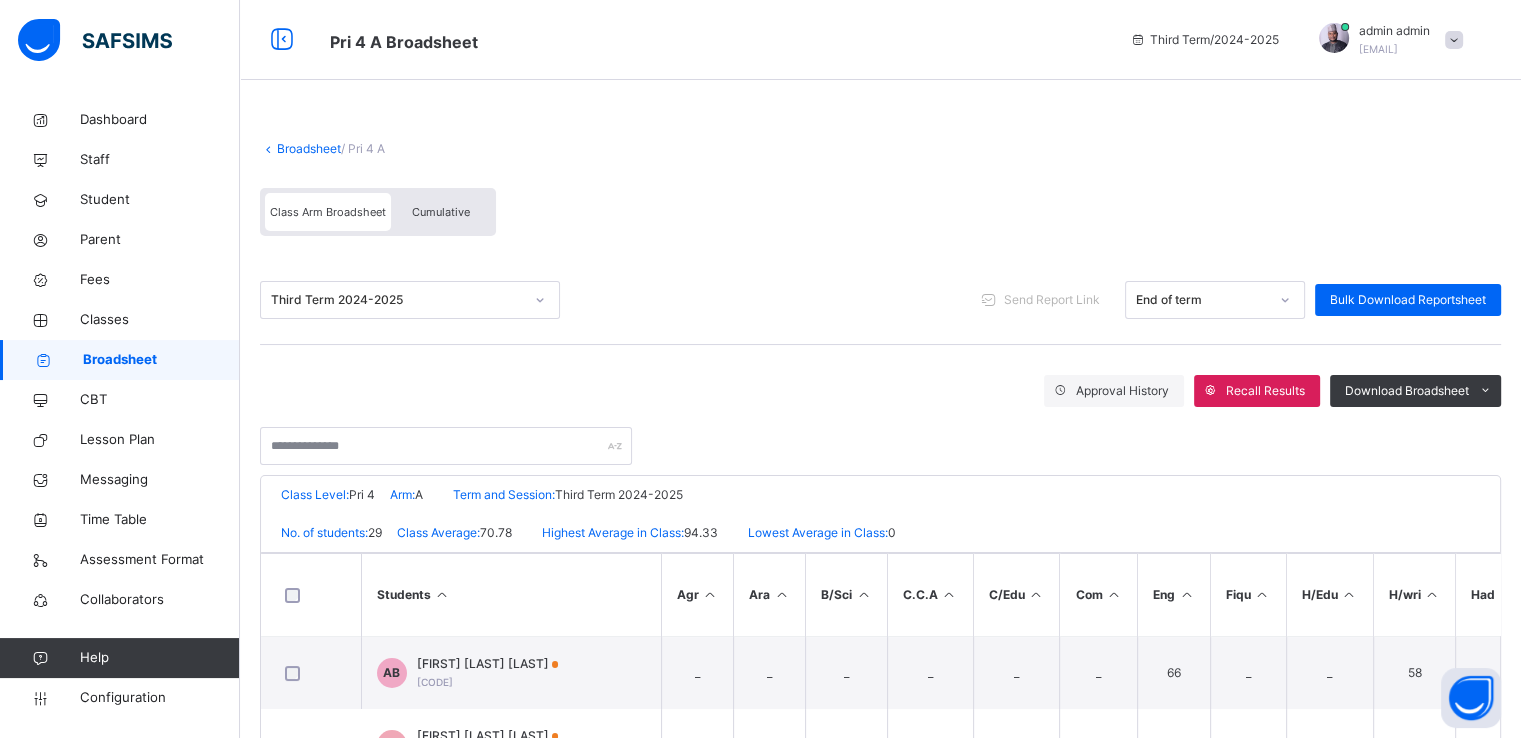 scroll, scrollTop: 355, scrollLeft: 0, axis: vertical 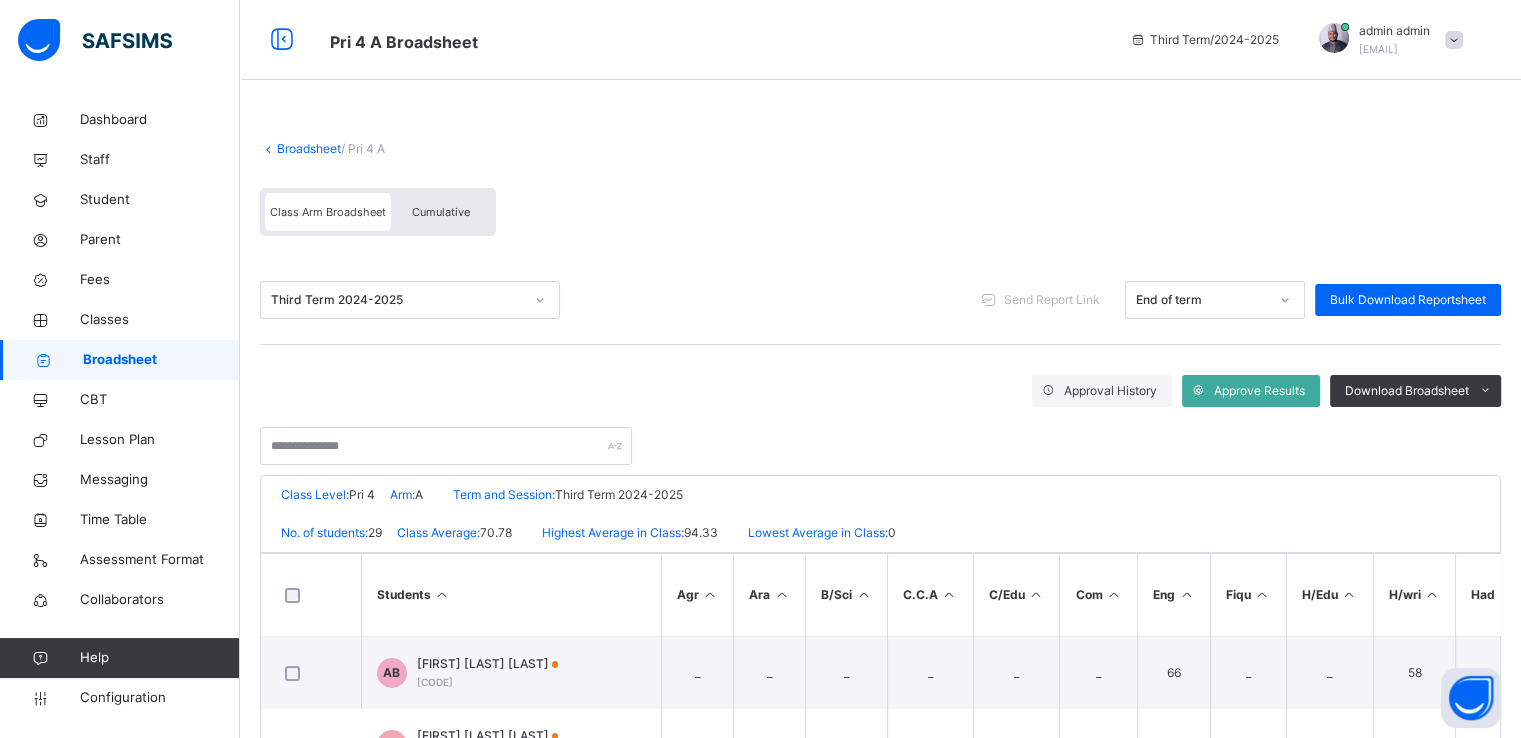 click on "Broadsheet" at bounding box center (309, 148) 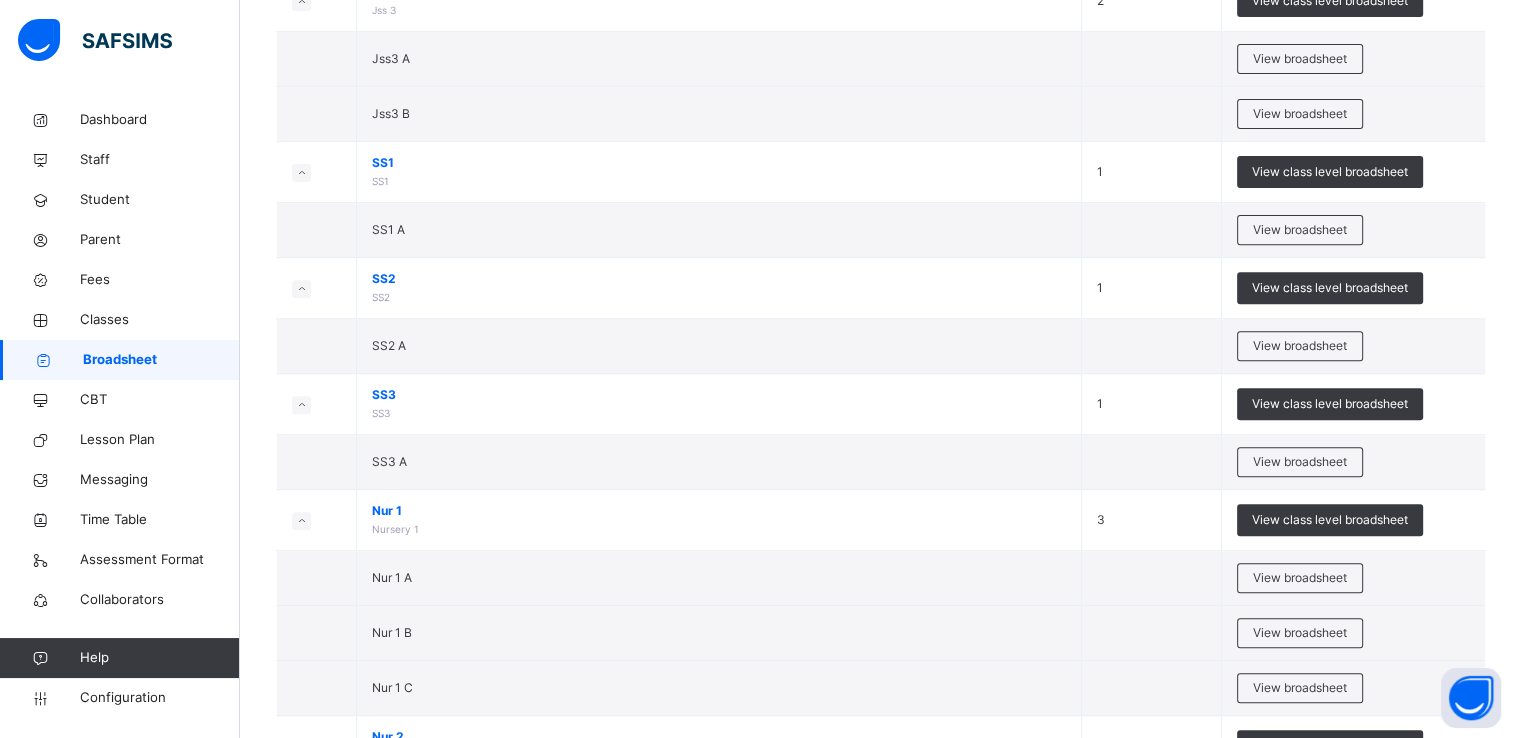 scroll, scrollTop: 720, scrollLeft: 0, axis: vertical 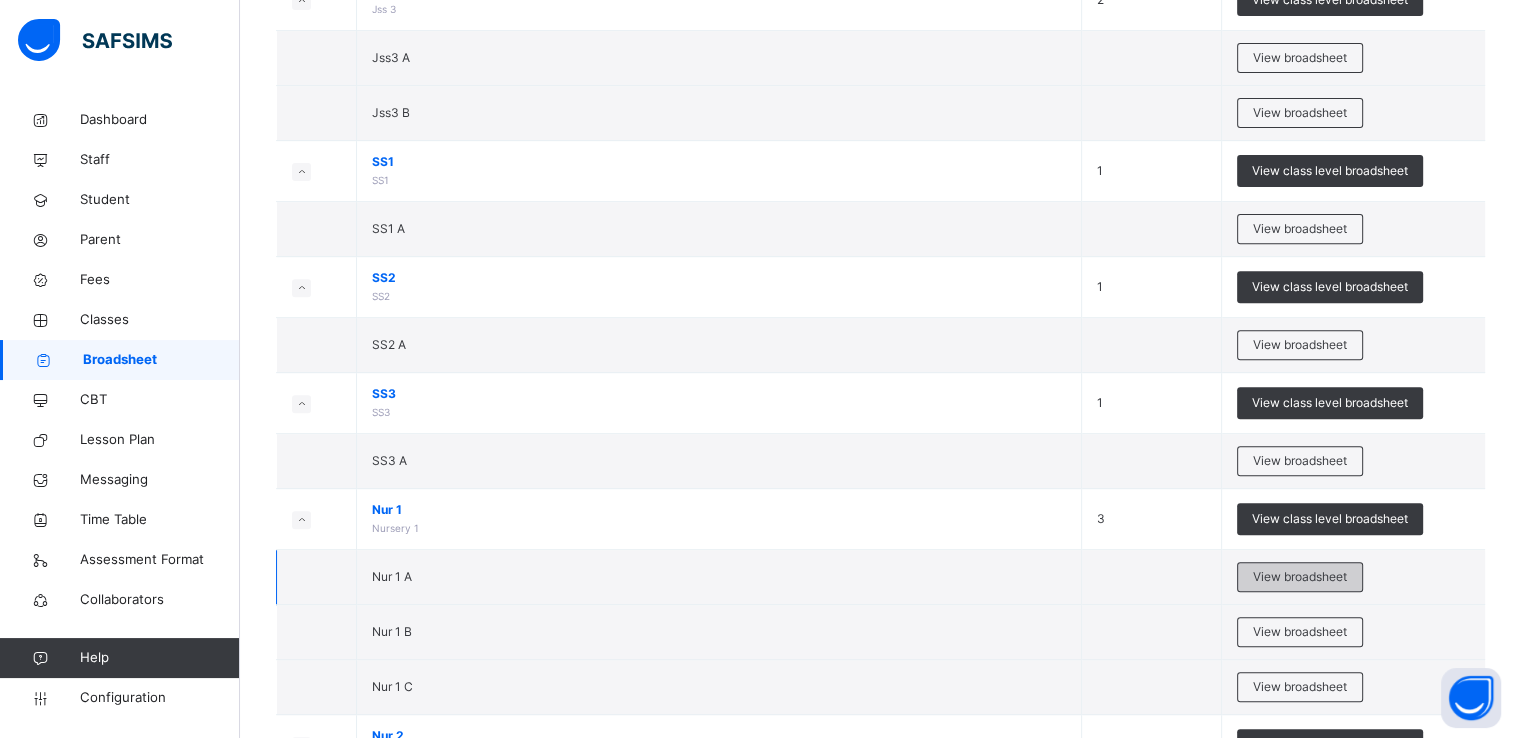 click on "View broadsheet" at bounding box center [1300, 577] 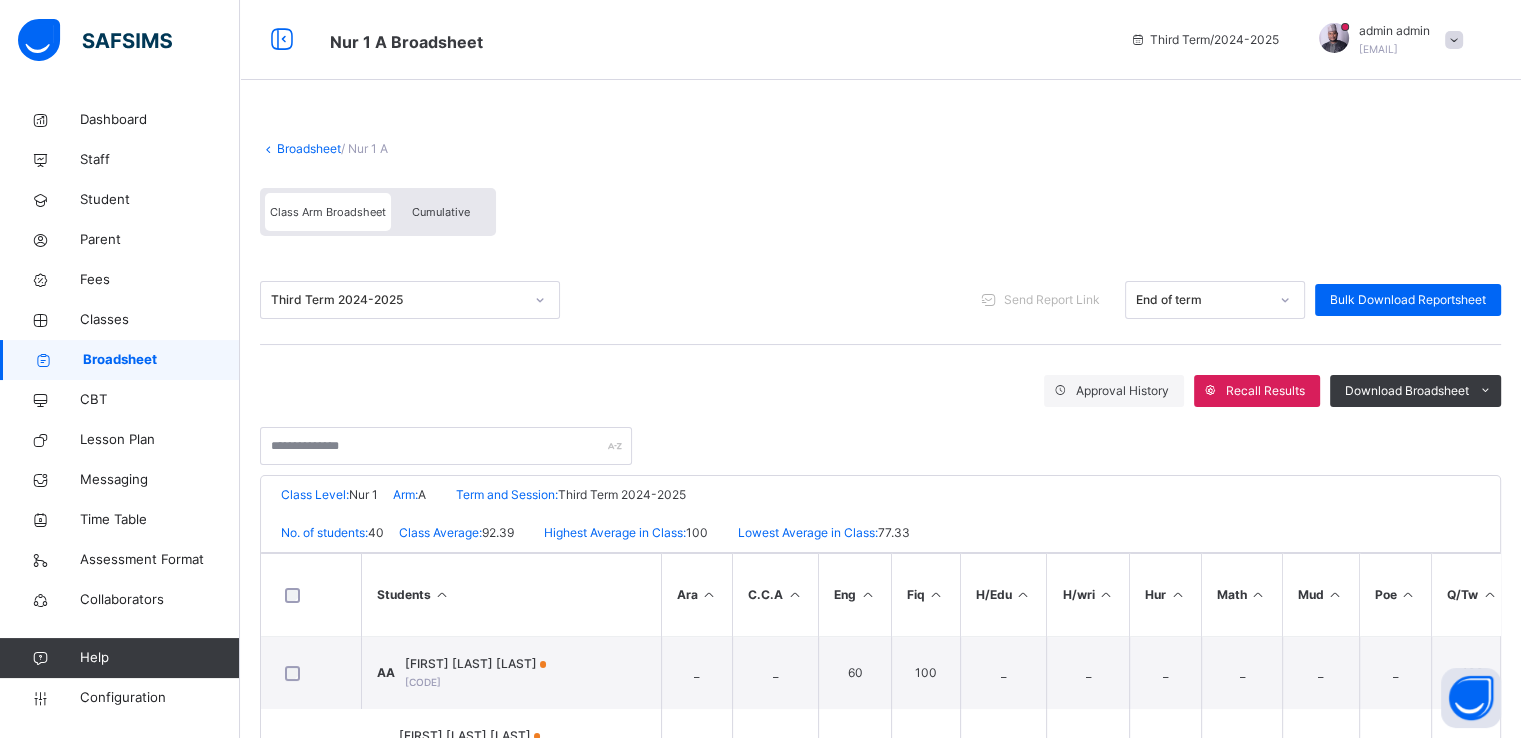 scroll, scrollTop: 355, scrollLeft: 0, axis: vertical 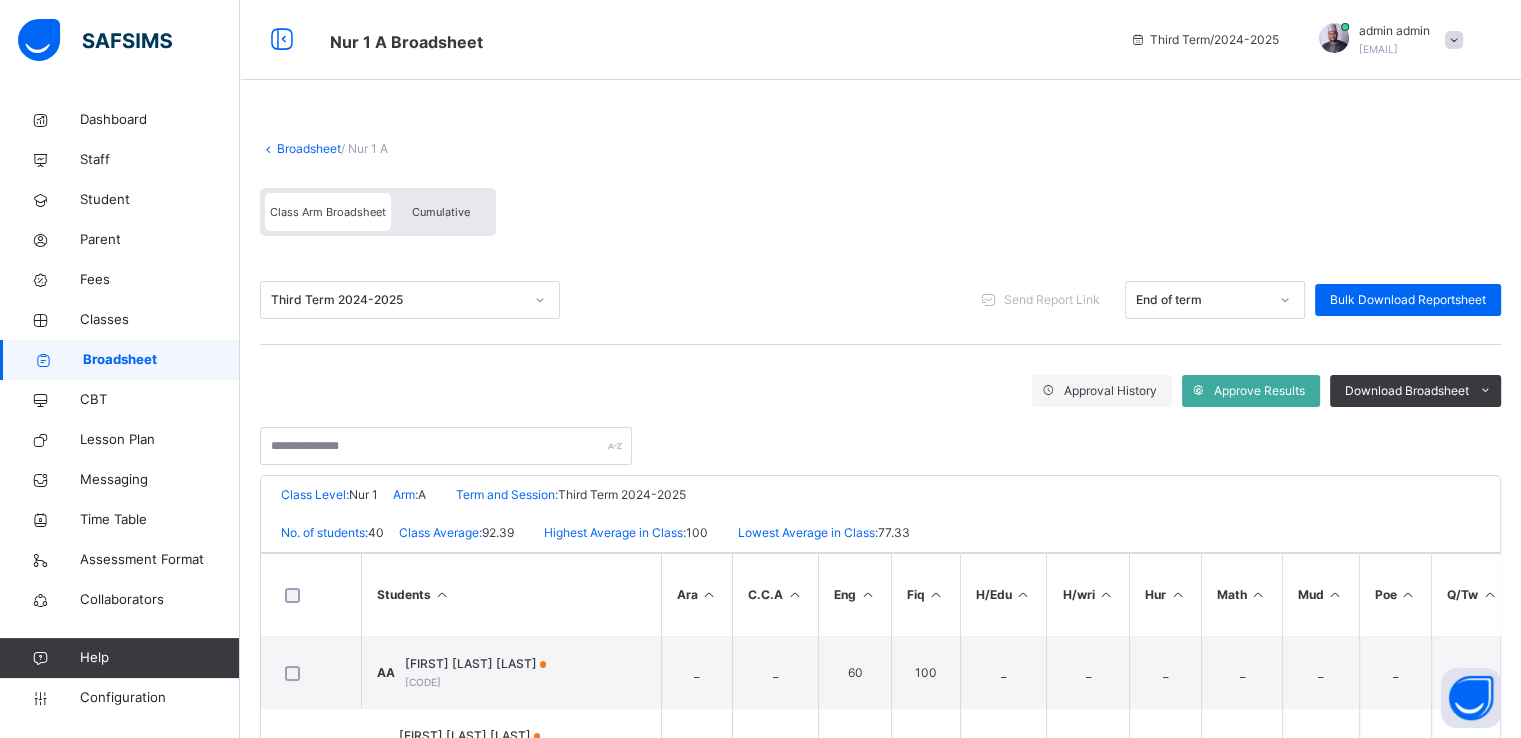 click on "Broadsheet" at bounding box center (309, 148) 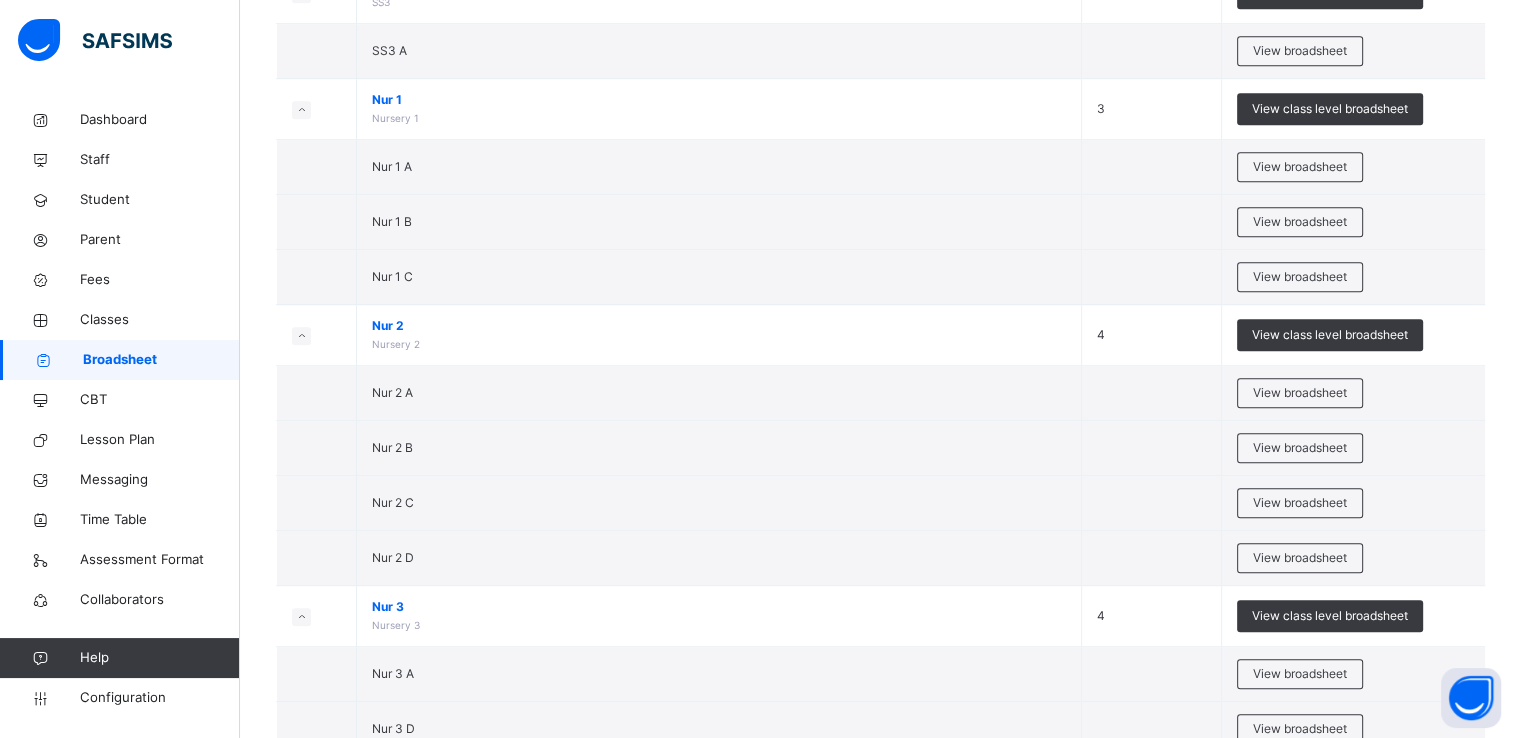 scroll, scrollTop: 1164, scrollLeft: 0, axis: vertical 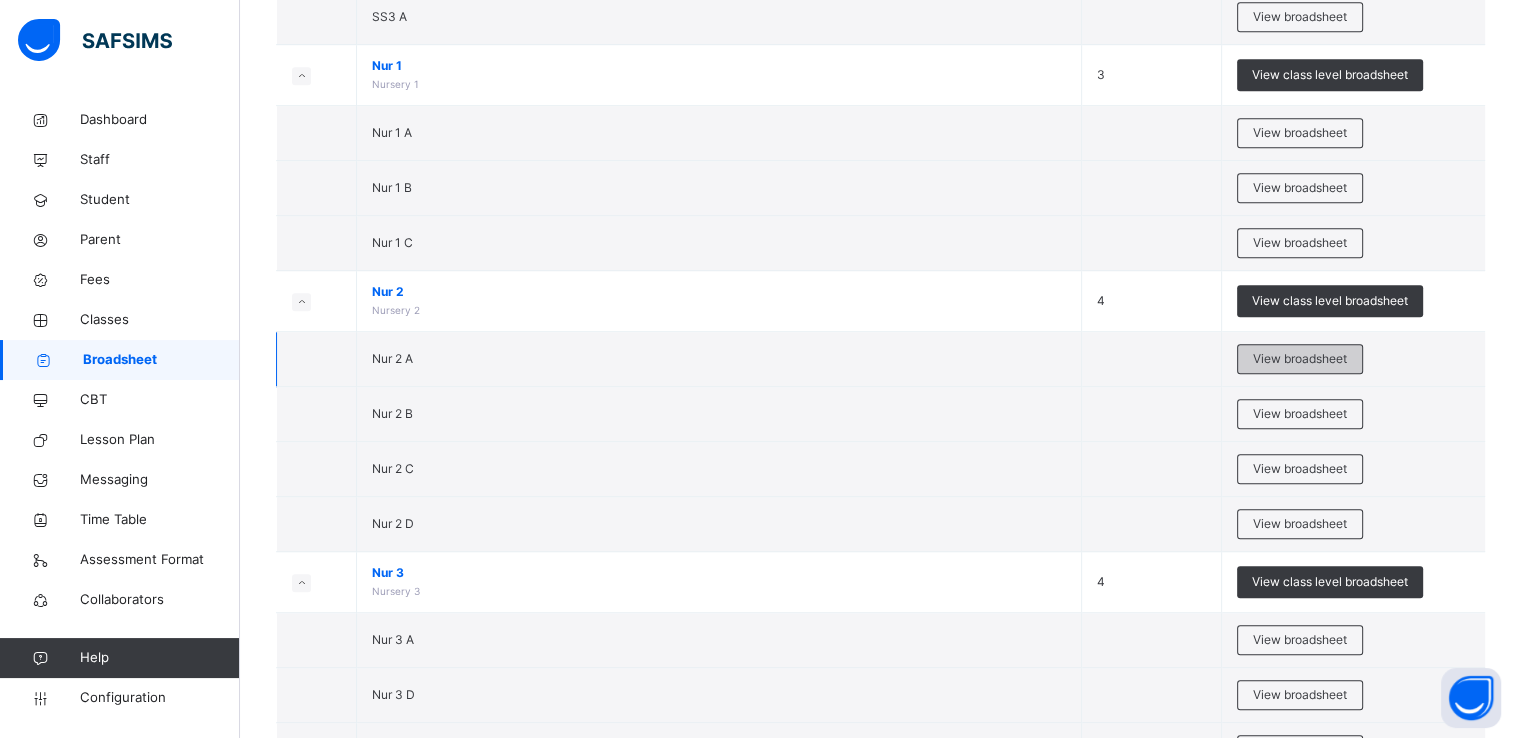 click on "View broadsheet" at bounding box center (1300, 359) 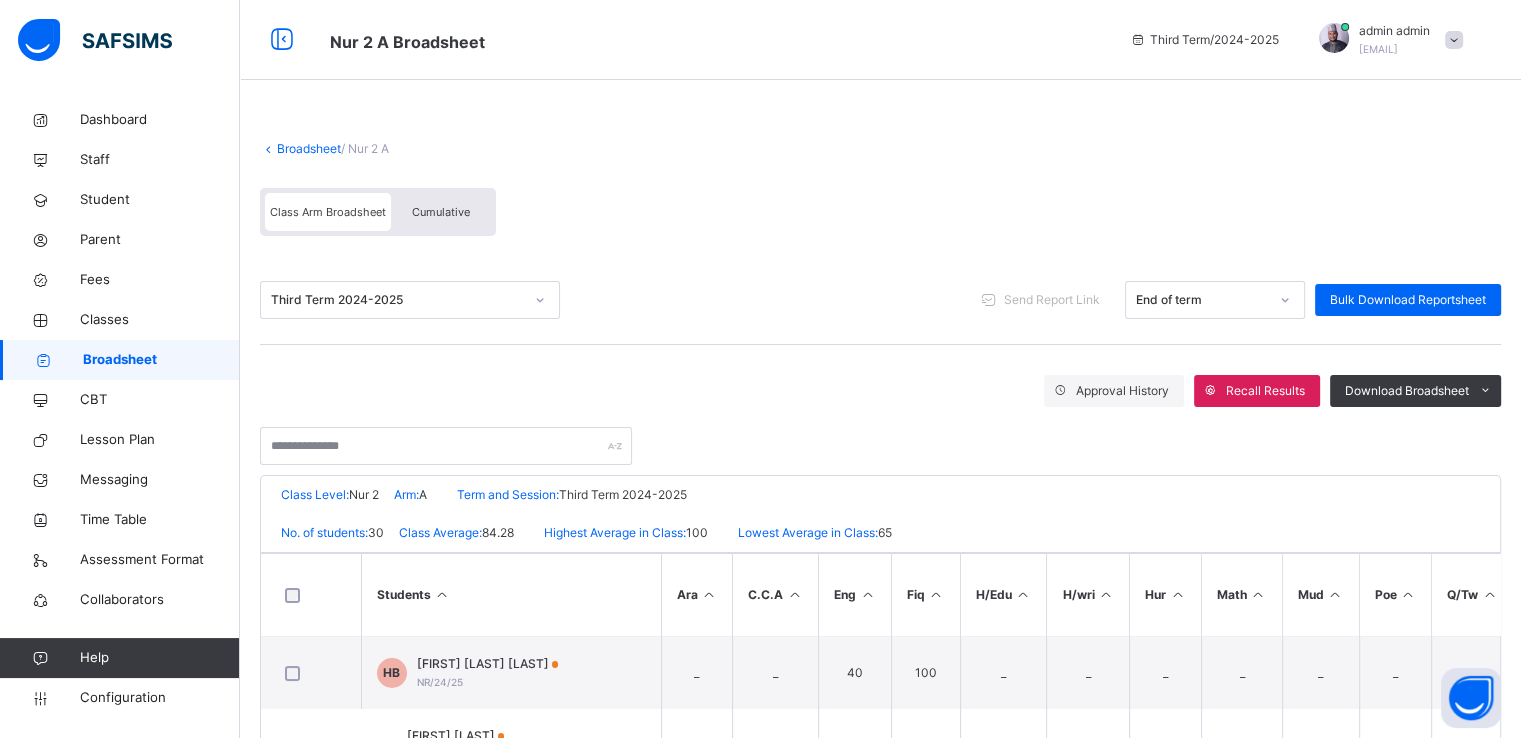 scroll, scrollTop: 355, scrollLeft: 0, axis: vertical 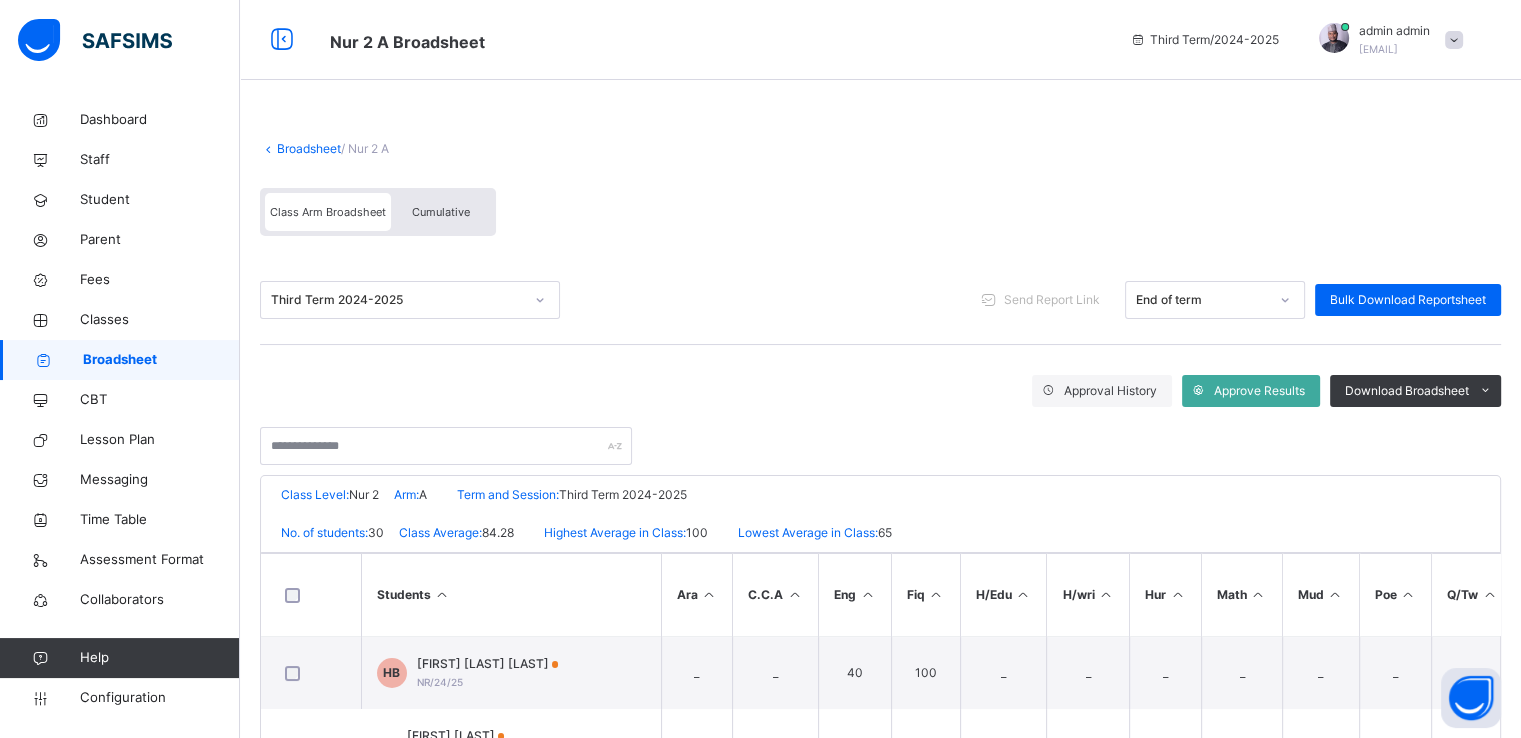 click on "Broadsheet" at bounding box center (309, 148) 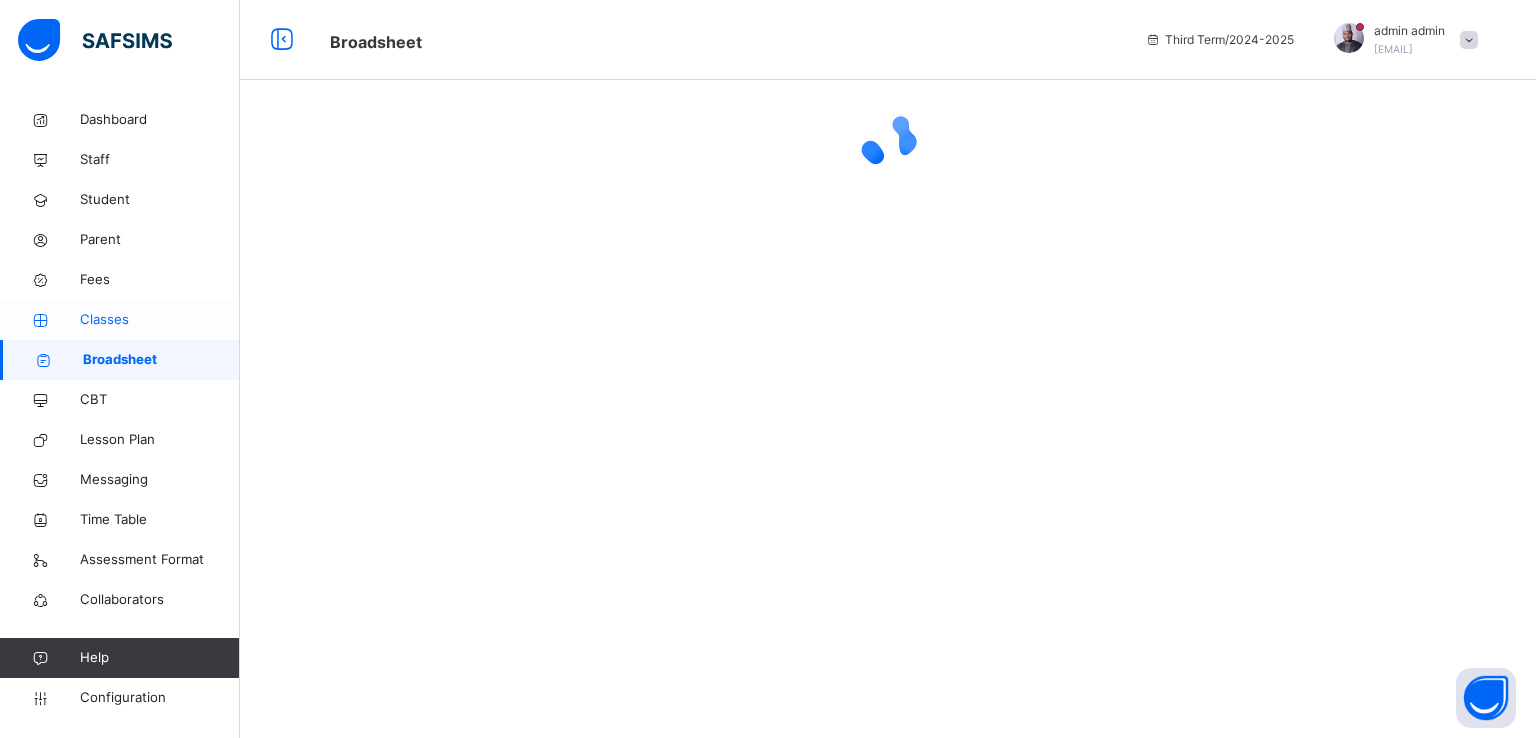 click on "Classes" at bounding box center (160, 320) 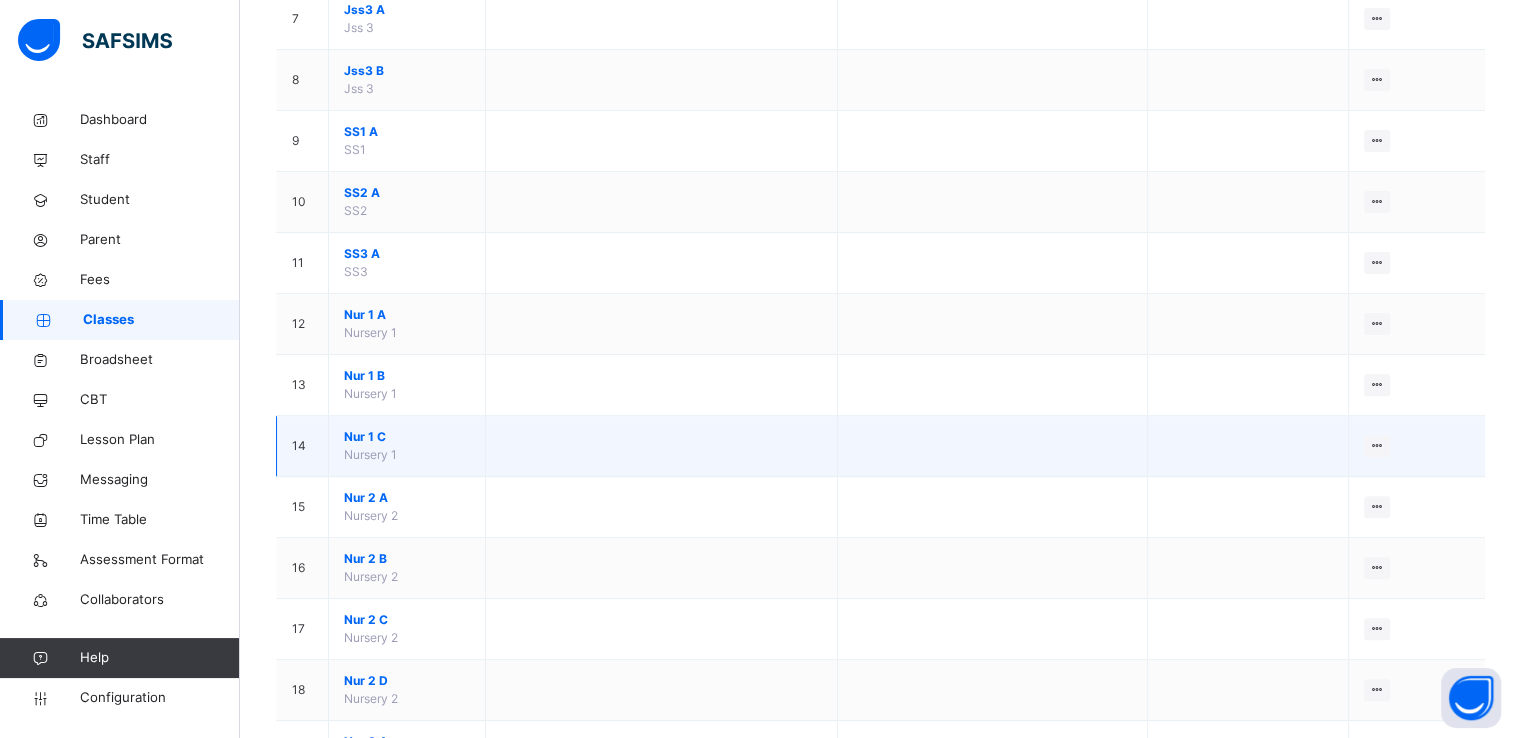 scroll, scrollTop: 619, scrollLeft: 0, axis: vertical 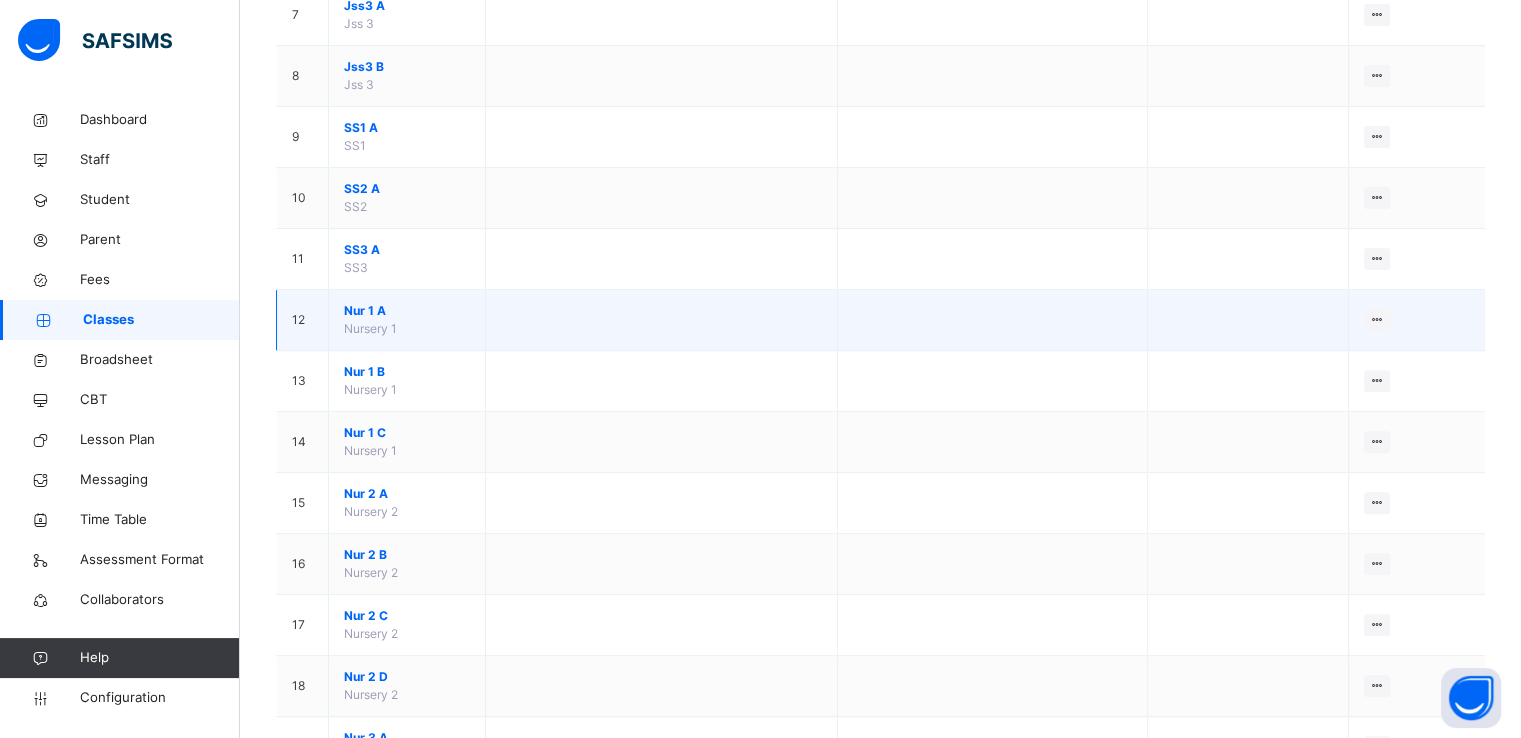click on "Nur 1 [NAME]" at bounding box center (407, 311) 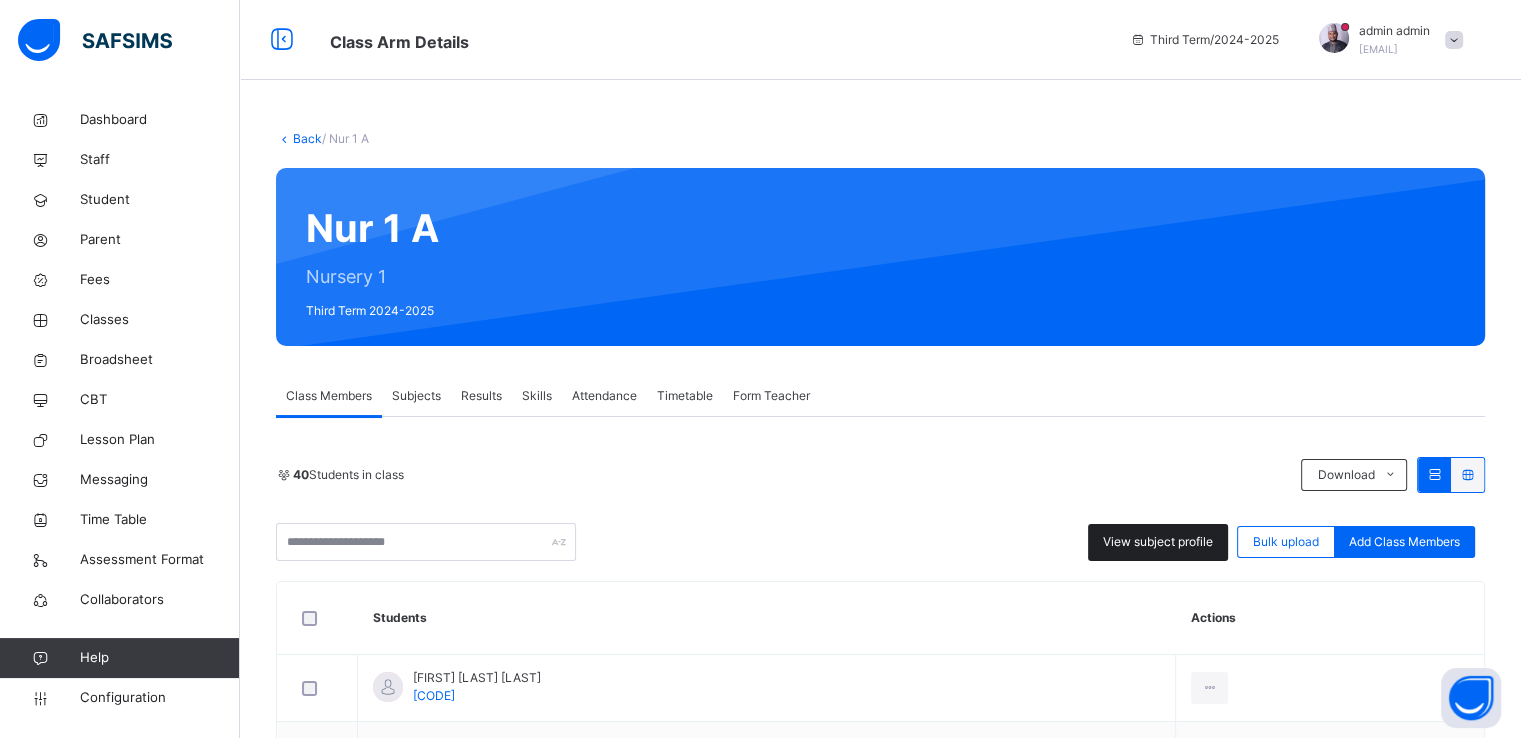 click on "View subject profile" at bounding box center (1158, 542) 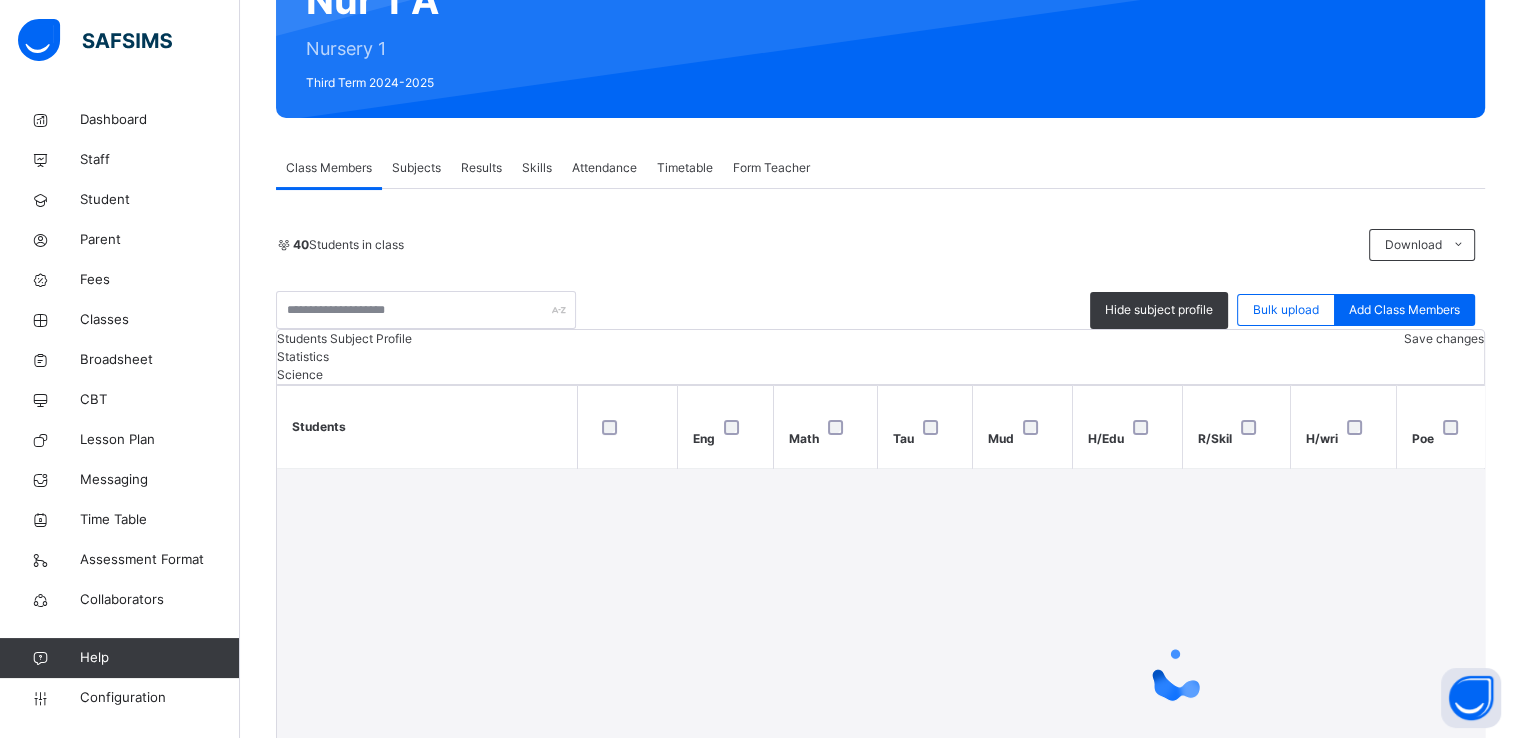 scroll, scrollTop: 544, scrollLeft: 0, axis: vertical 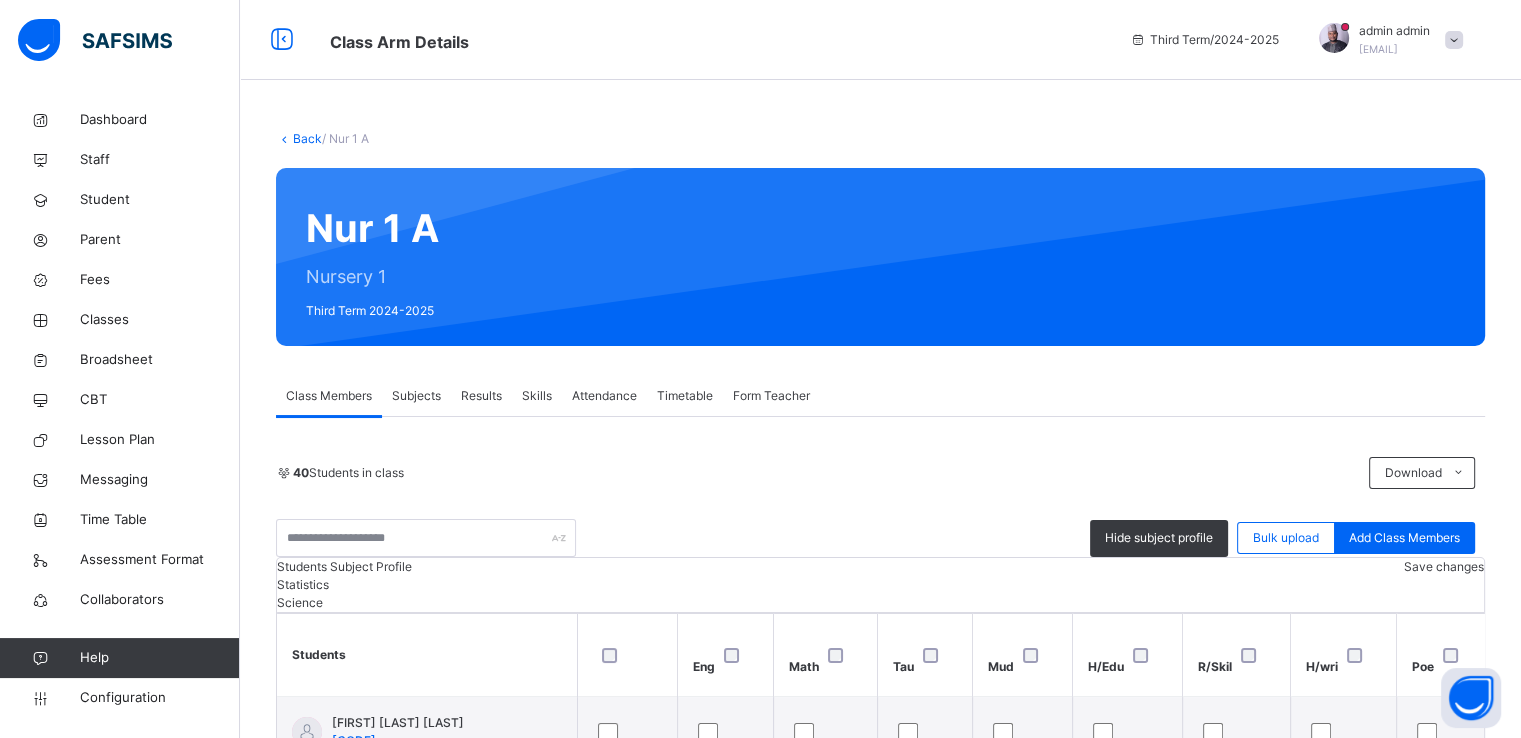 click on "Back" at bounding box center [307, 138] 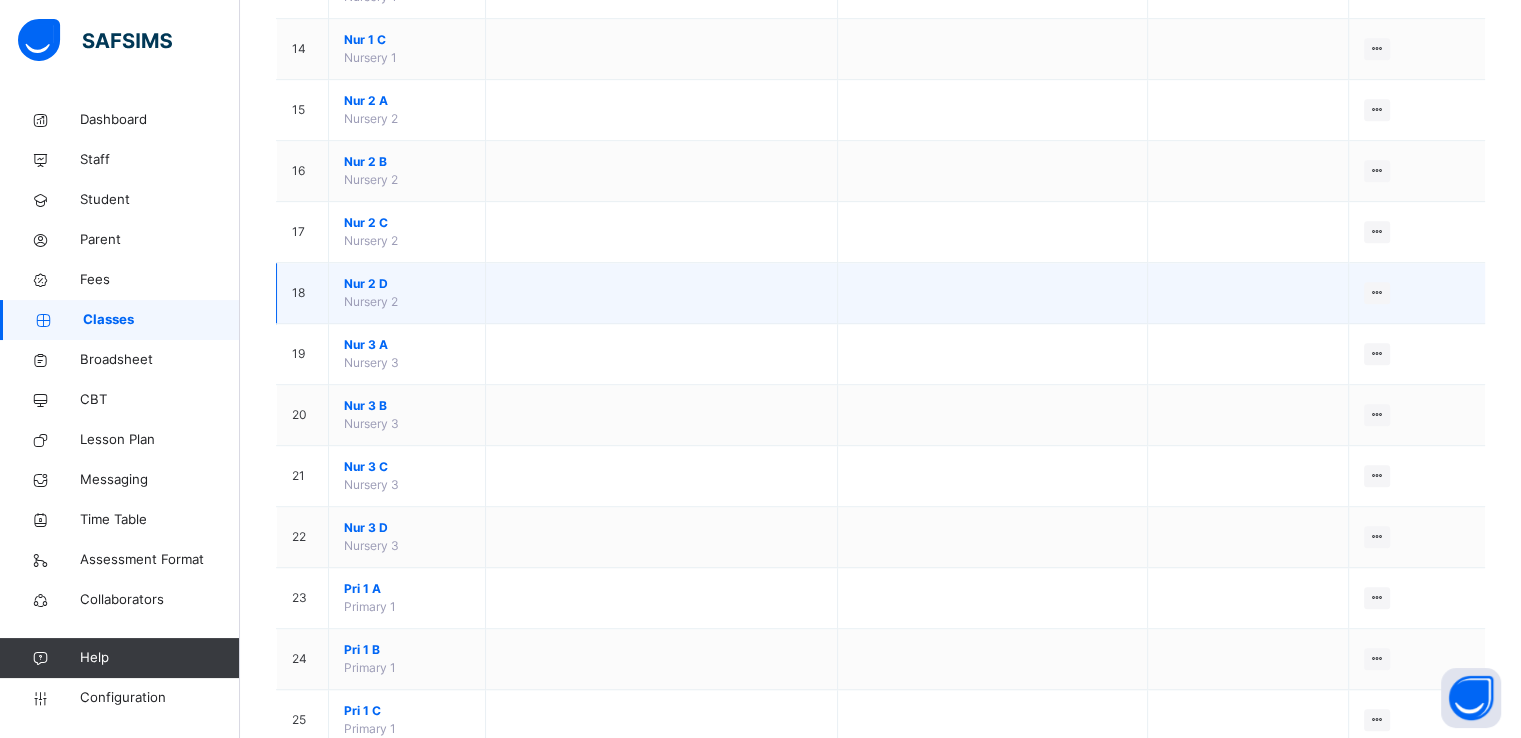 scroll, scrollTop: 998, scrollLeft: 0, axis: vertical 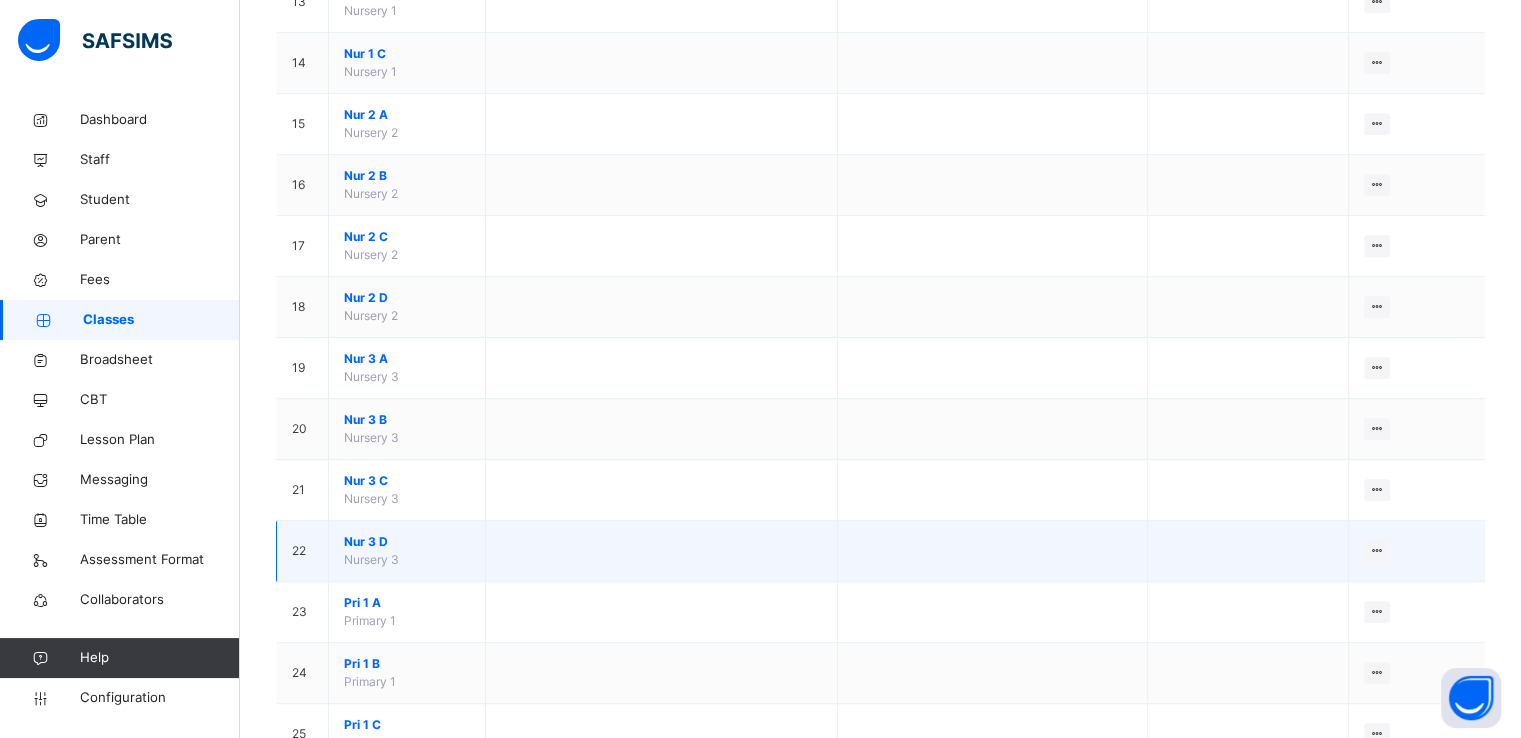 click on "Nur 3 D" at bounding box center (407, 542) 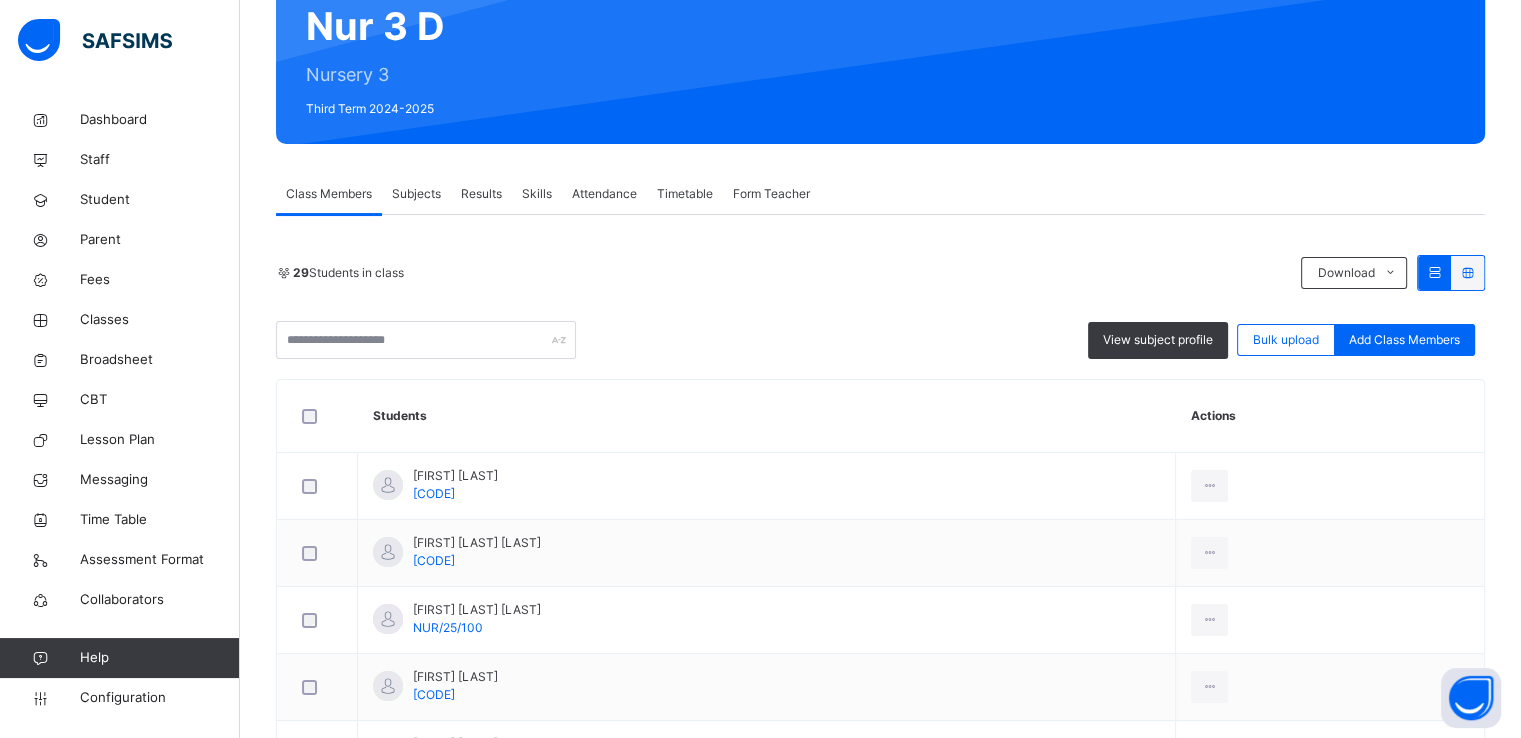 scroll, scrollTop: 218, scrollLeft: 0, axis: vertical 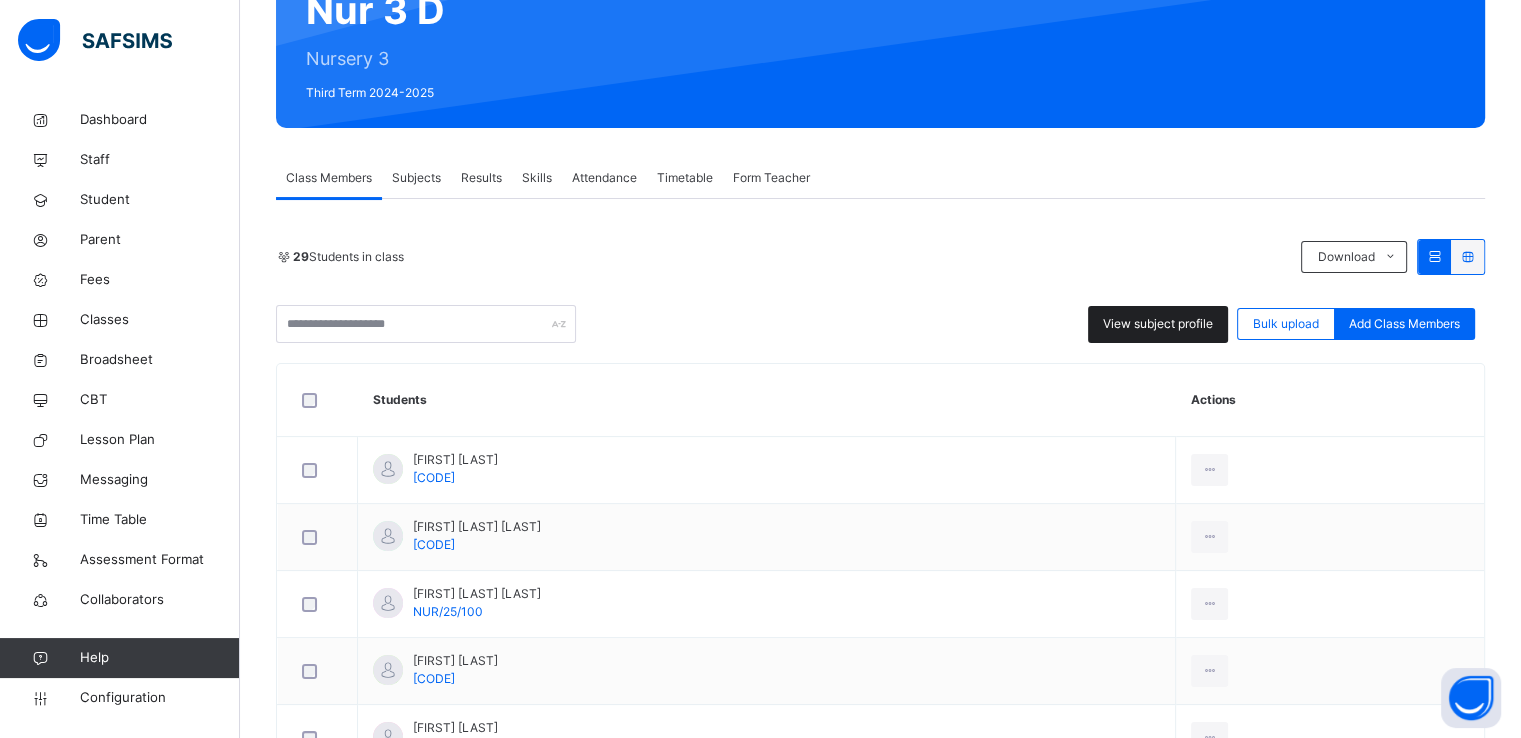 click on "View subject profile" at bounding box center [1158, 324] 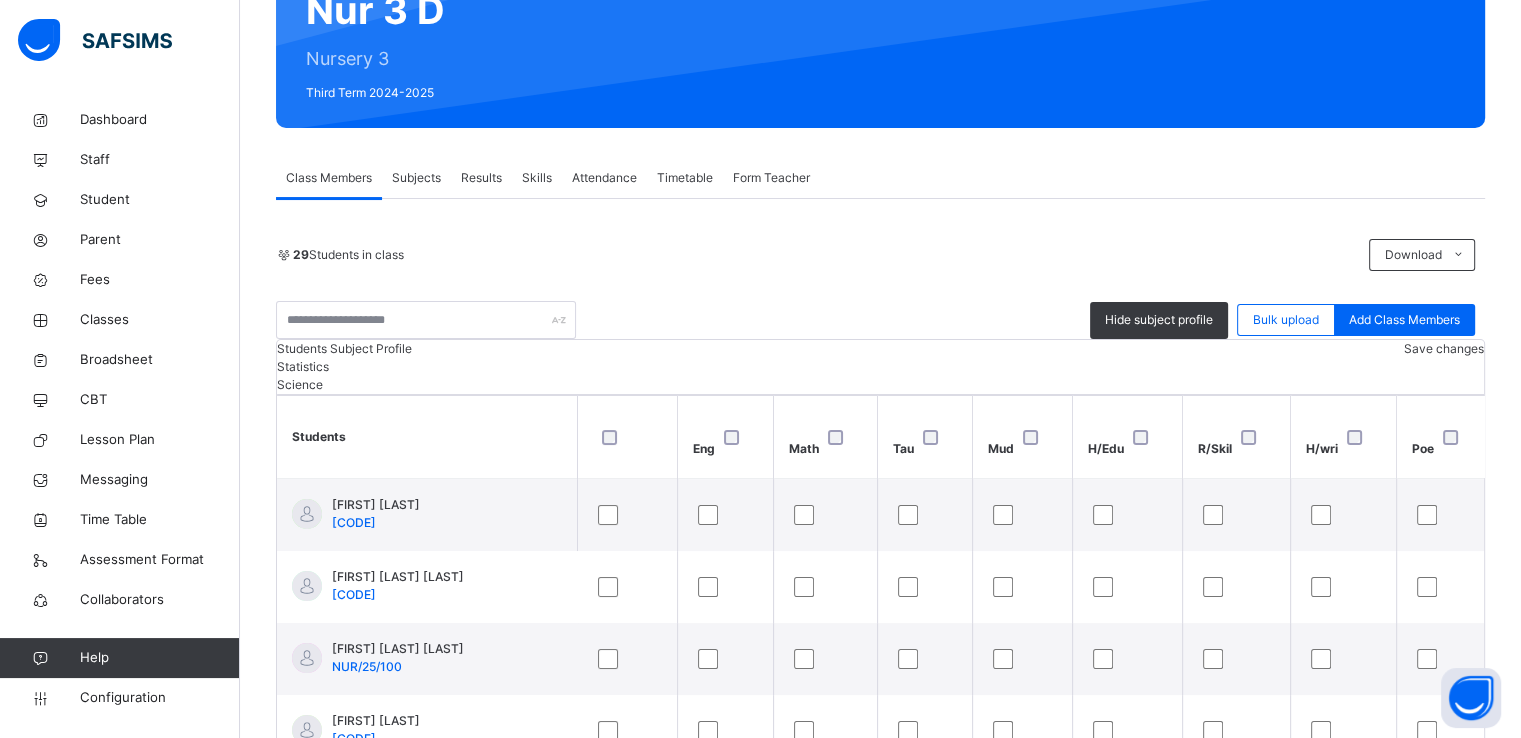 scroll, scrollTop: 544, scrollLeft: 0, axis: vertical 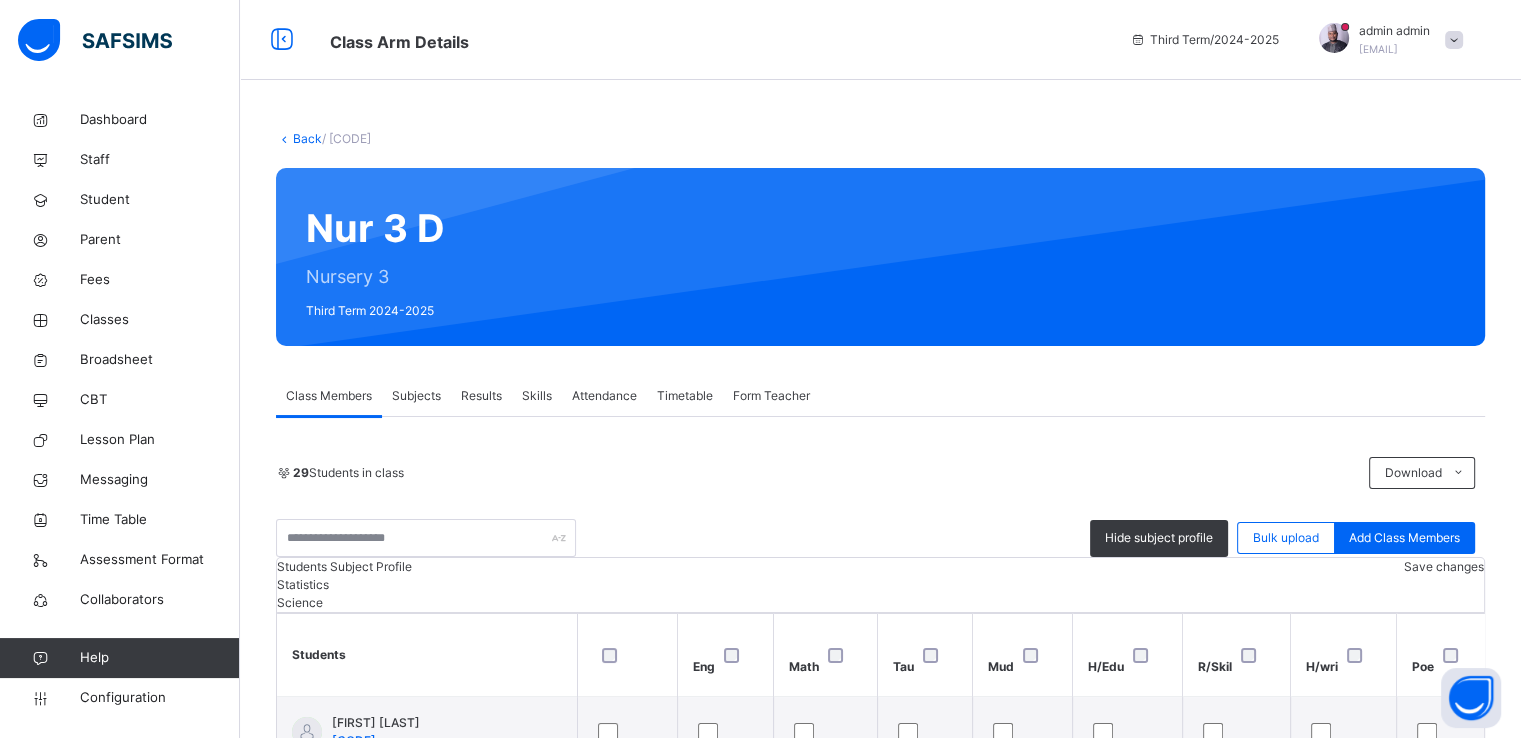 click on "Subjects" at bounding box center [416, 396] 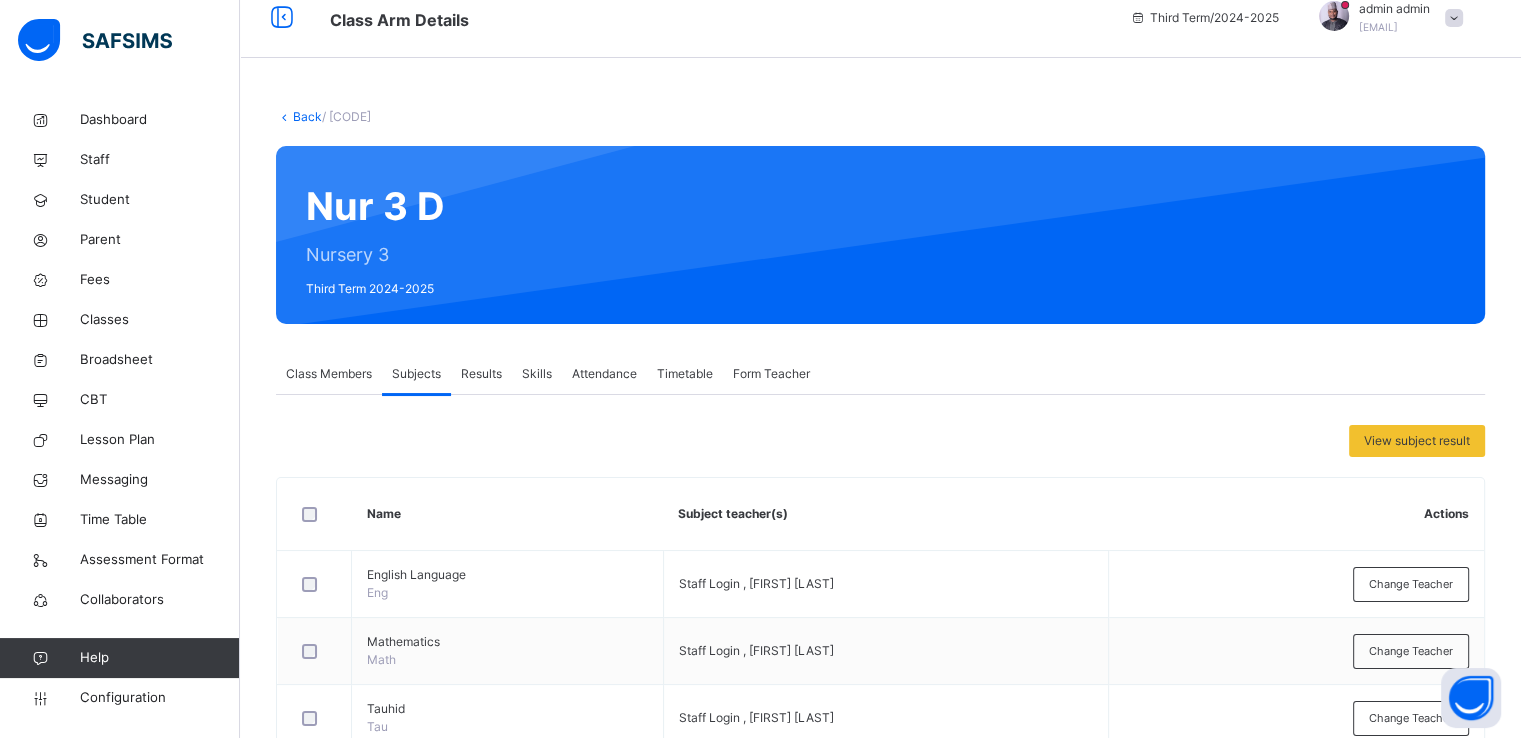 scroll, scrollTop: 0, scrollLeft: 0, axis: both 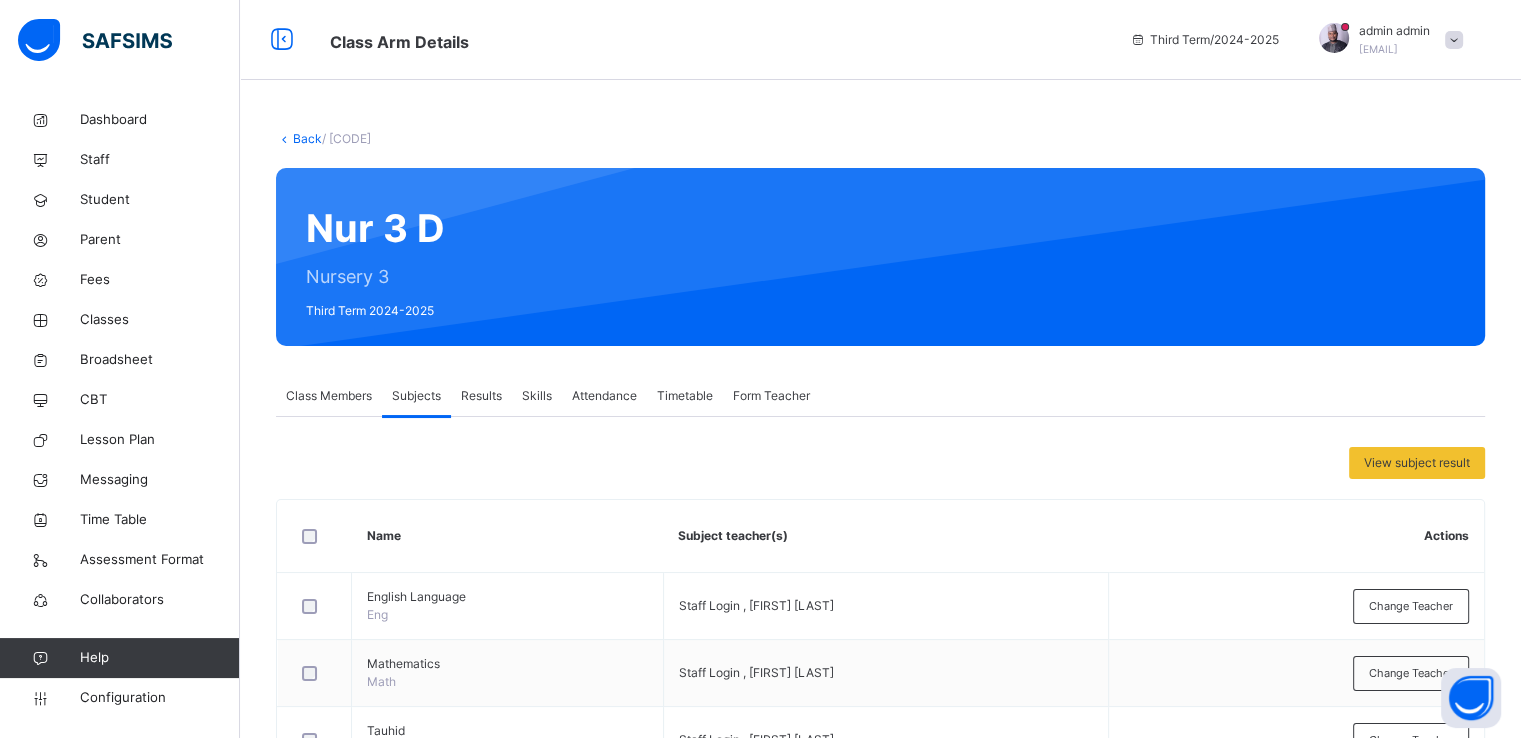click on "Results" at bounding box center [481, 396] 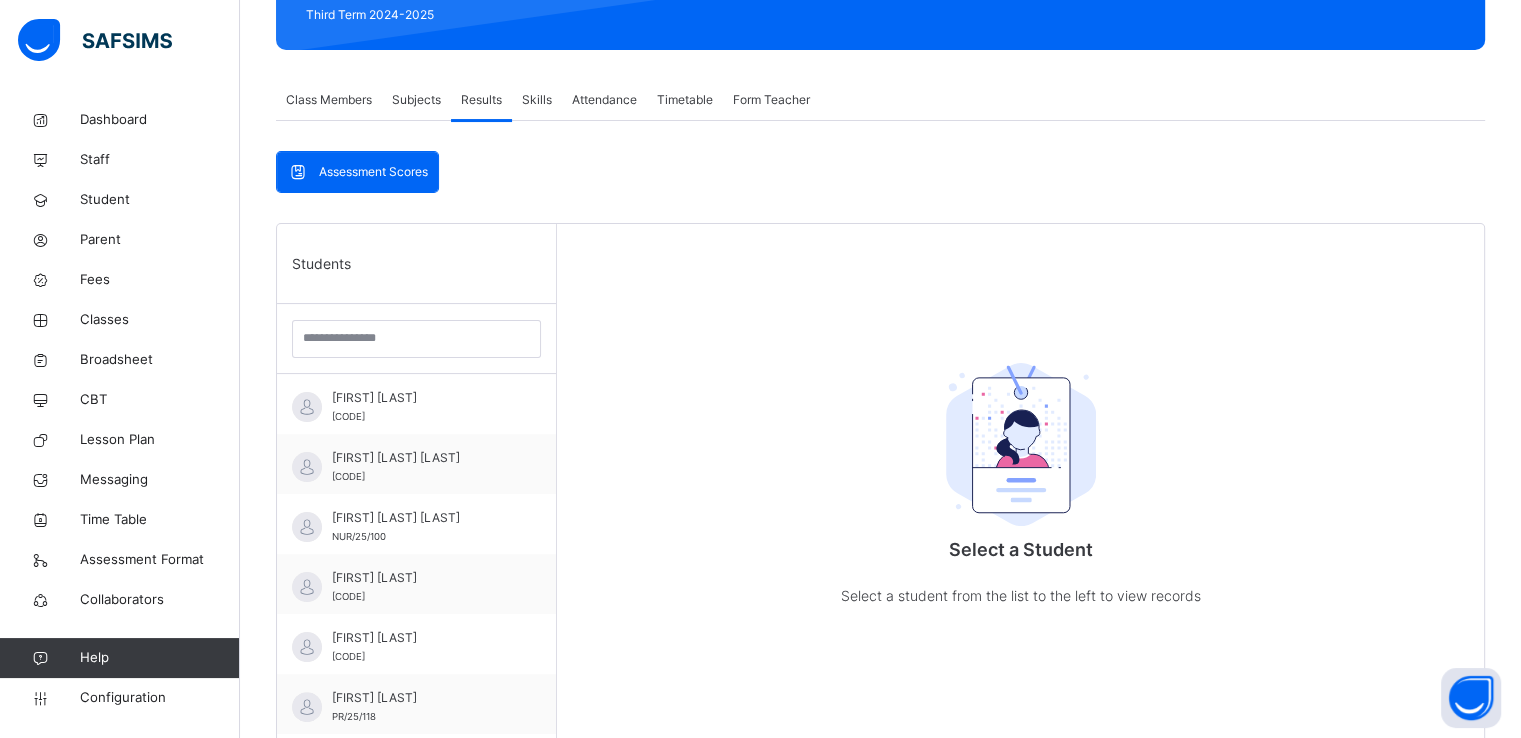 scroll, scrollTop: 284, scrollLeft: 0, axis: vertical 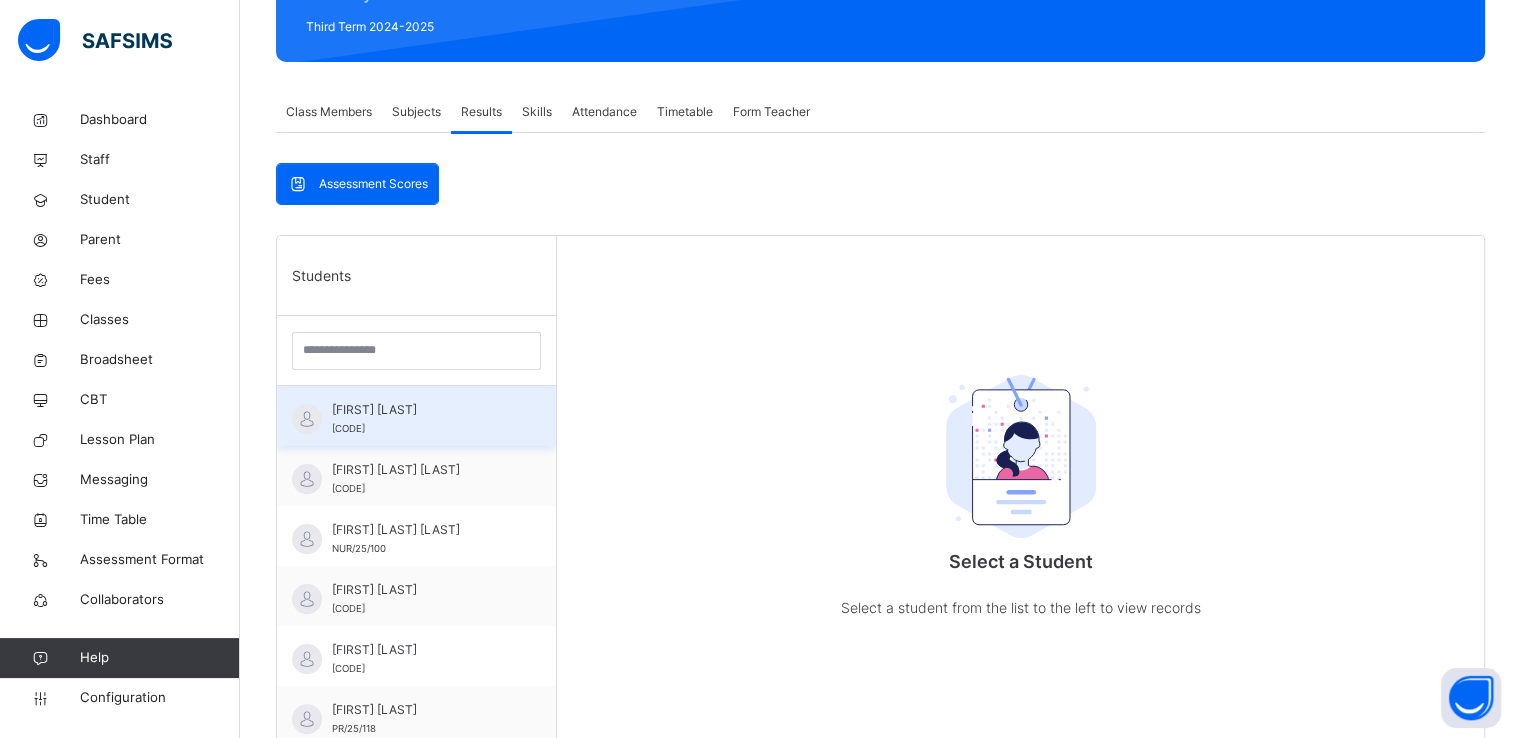 click on "[FIRST] [LAST]" at bounding box center [421, 410] 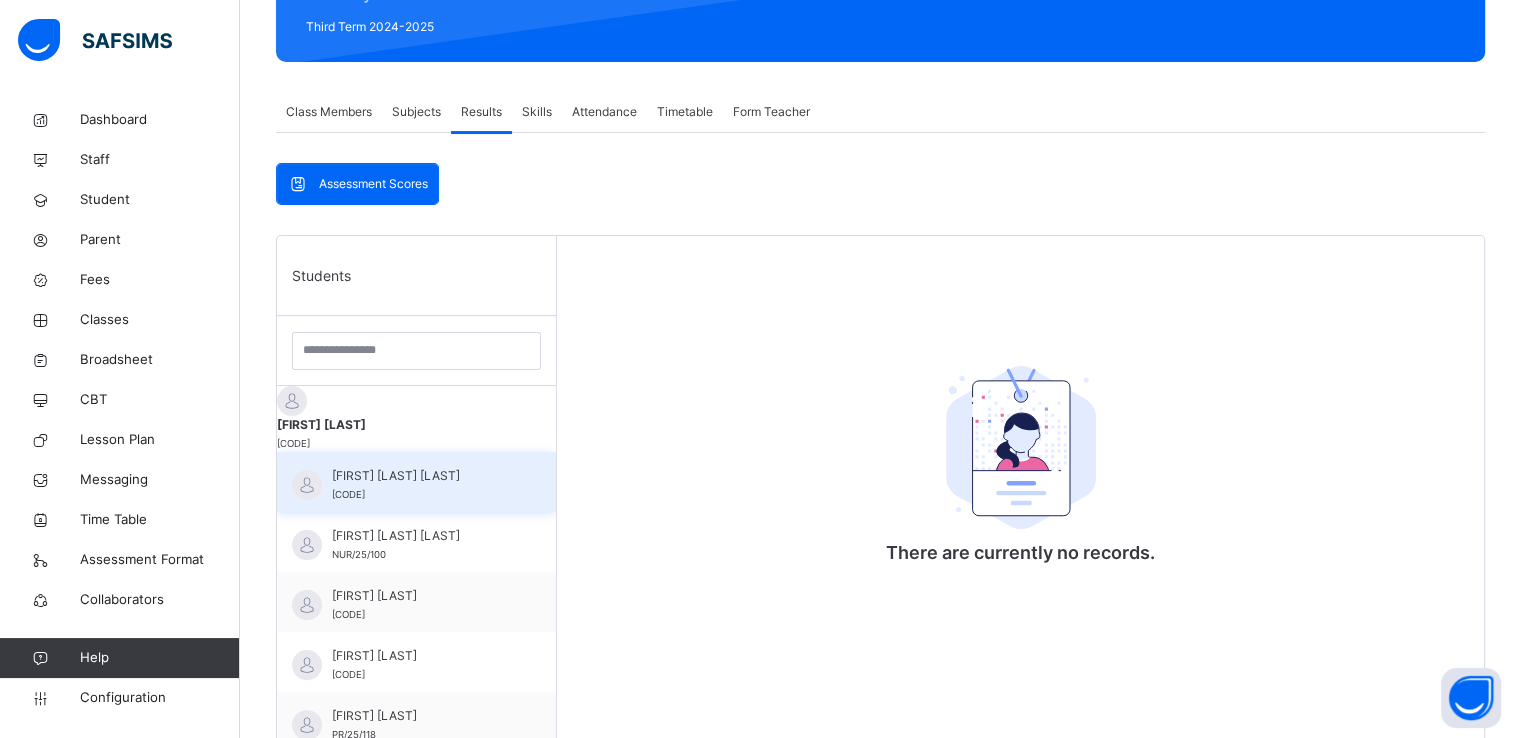 click on "[FIRST] [LAST] [LAST]" at bounding box center [421, 476] 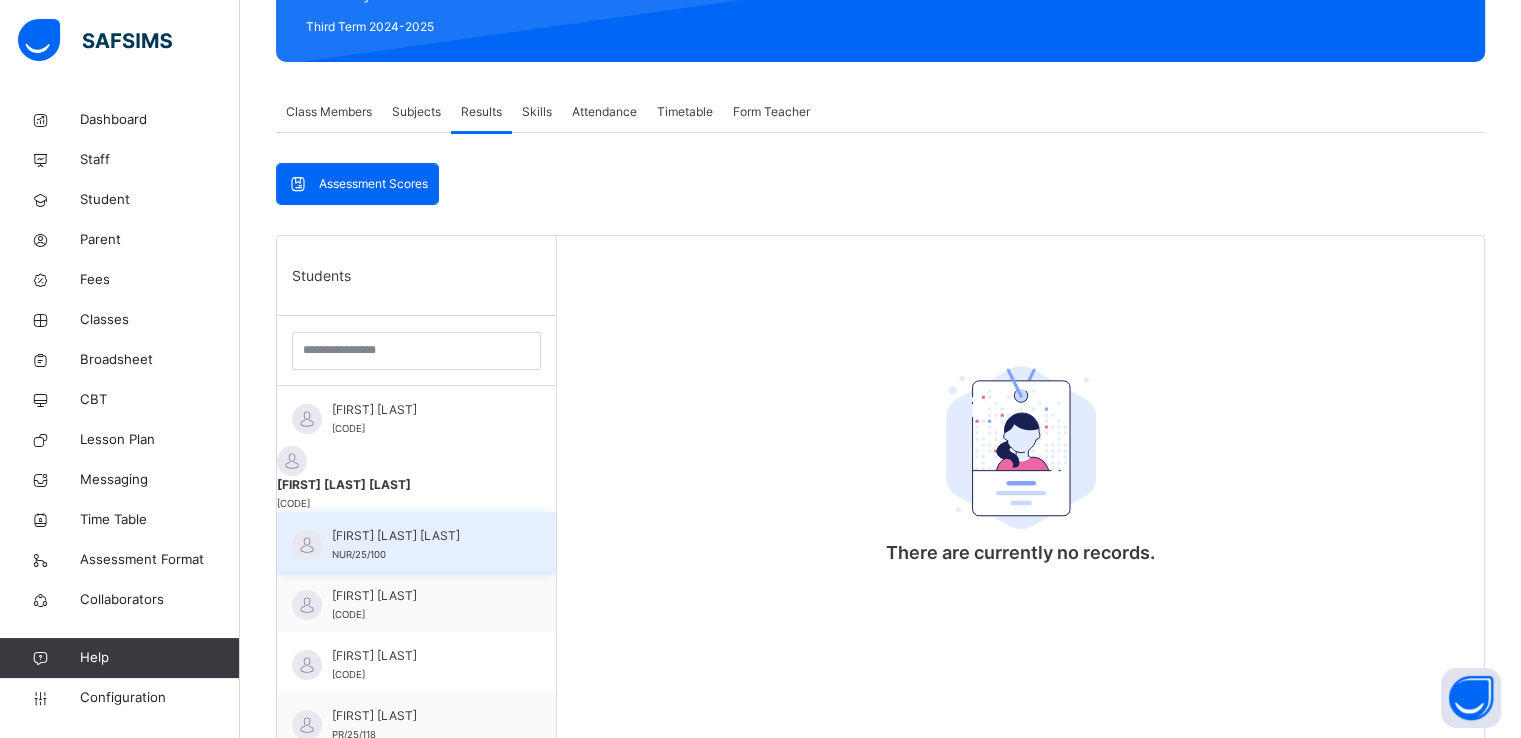 click on "[FIRST] [LAST] [LAST] [CODE]" at bounding box center (421, 545) 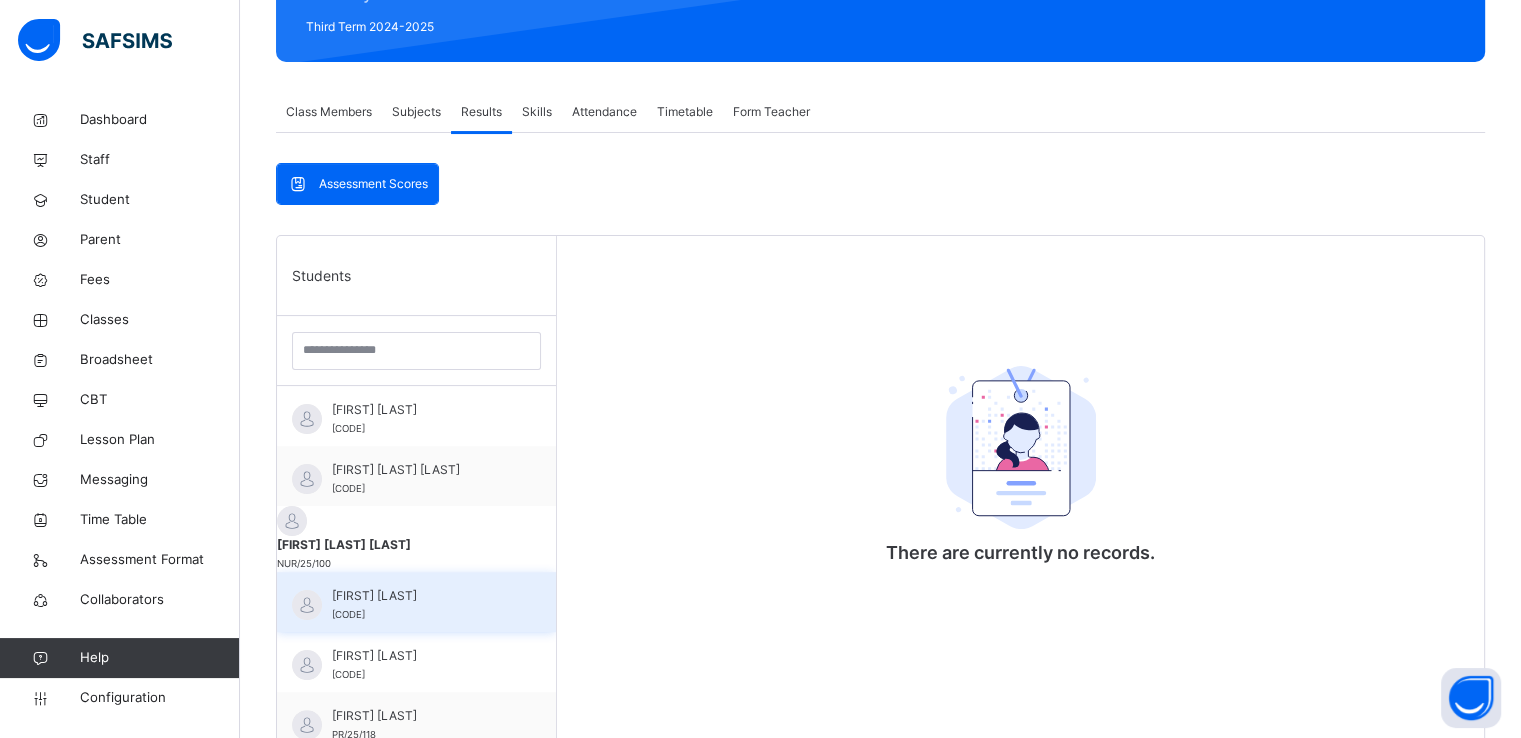 click on "[FIRST] [LAST]" at bounding box center (421, 596) 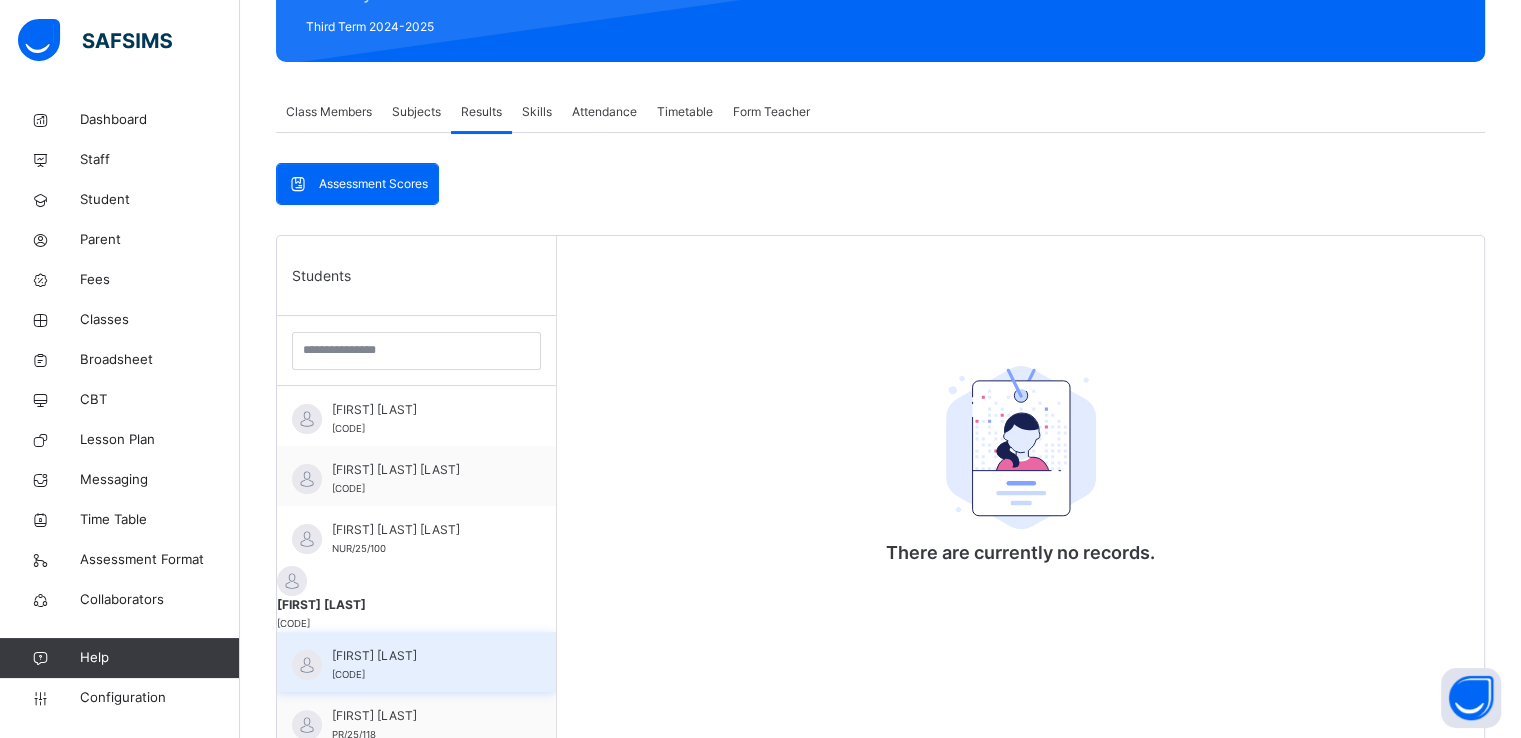click on "[FIRST] [LAST]" at bounding box center [421, 656] 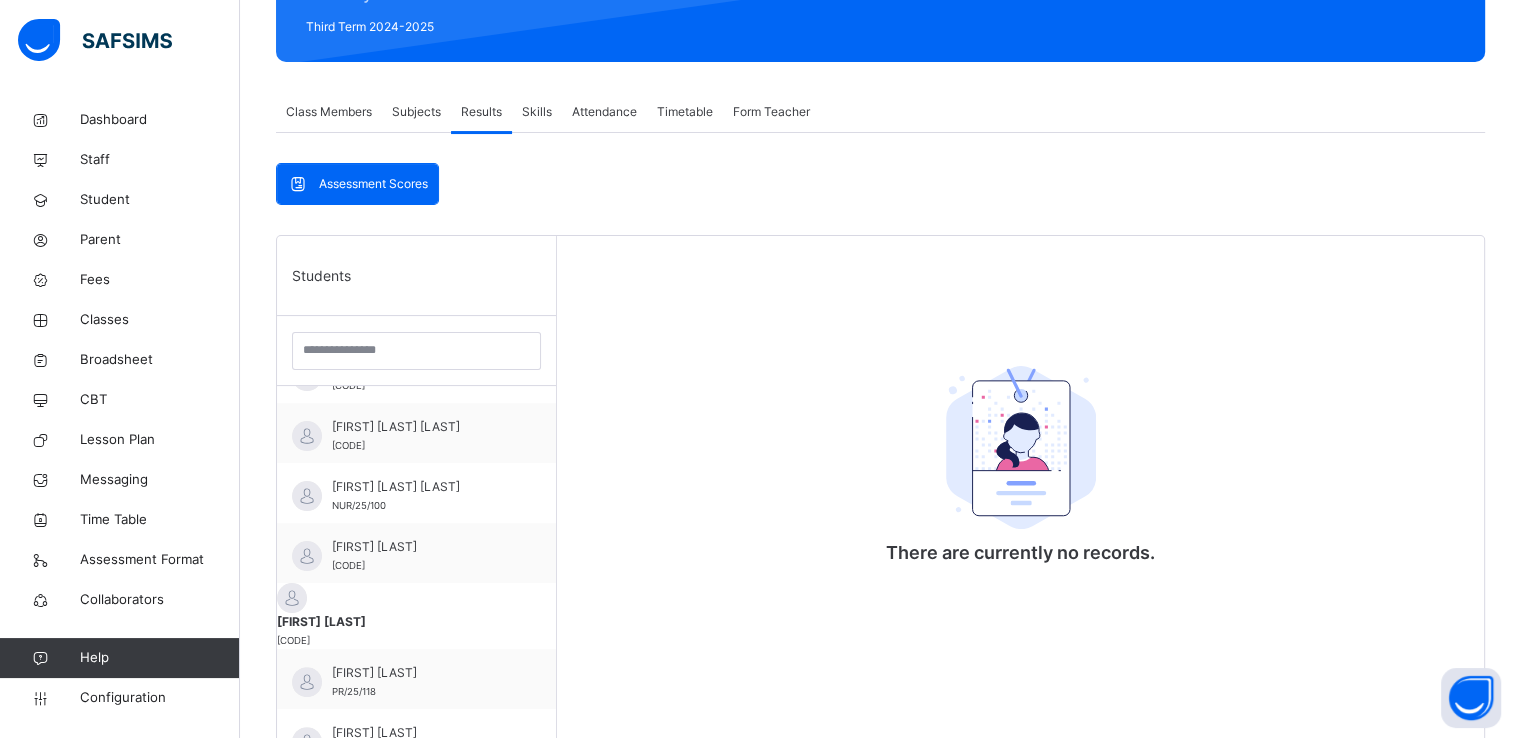 scroll, scrollTop: 148, scrollLeft: 0, axis: vertical 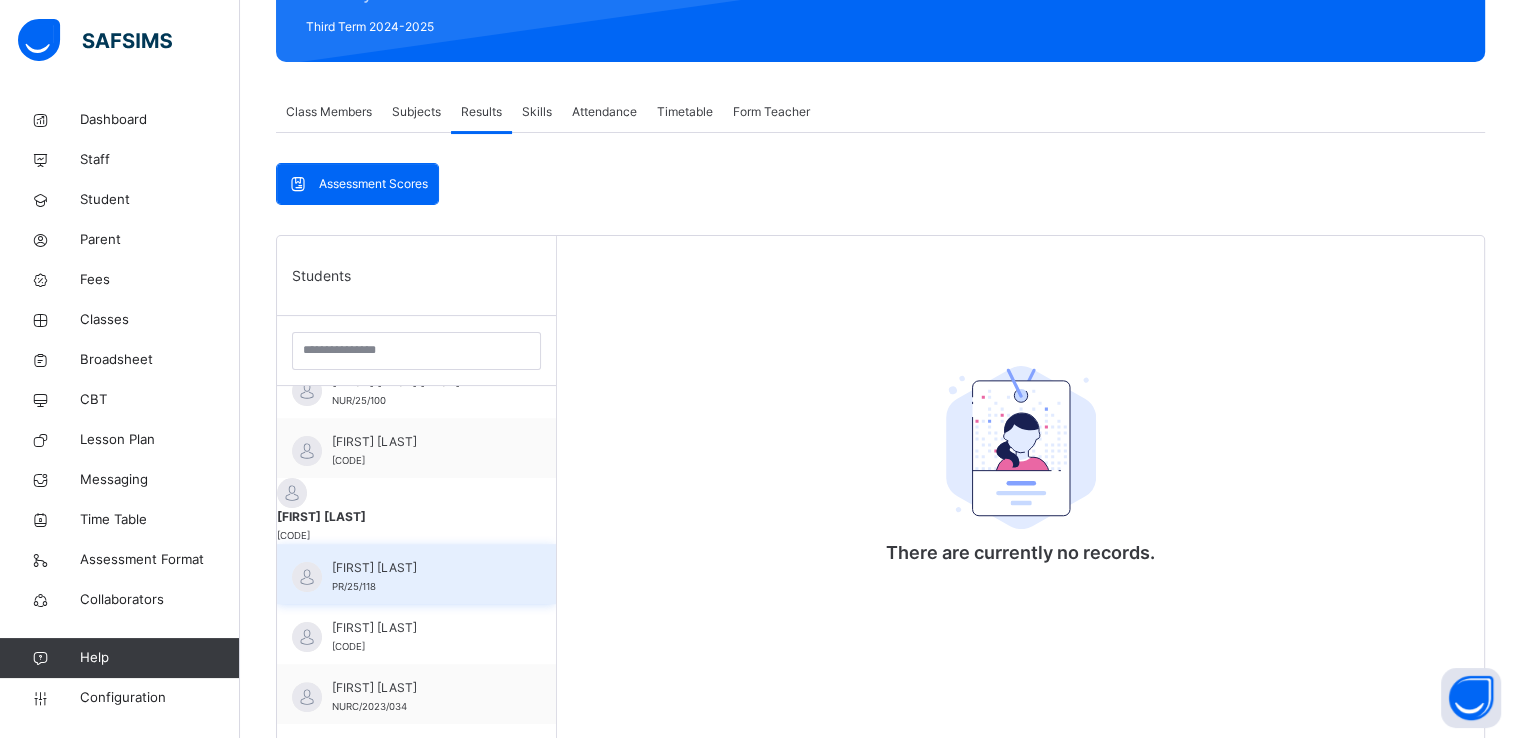 click on "[FIRST] [LAST]" at bounding box center (421, 568) 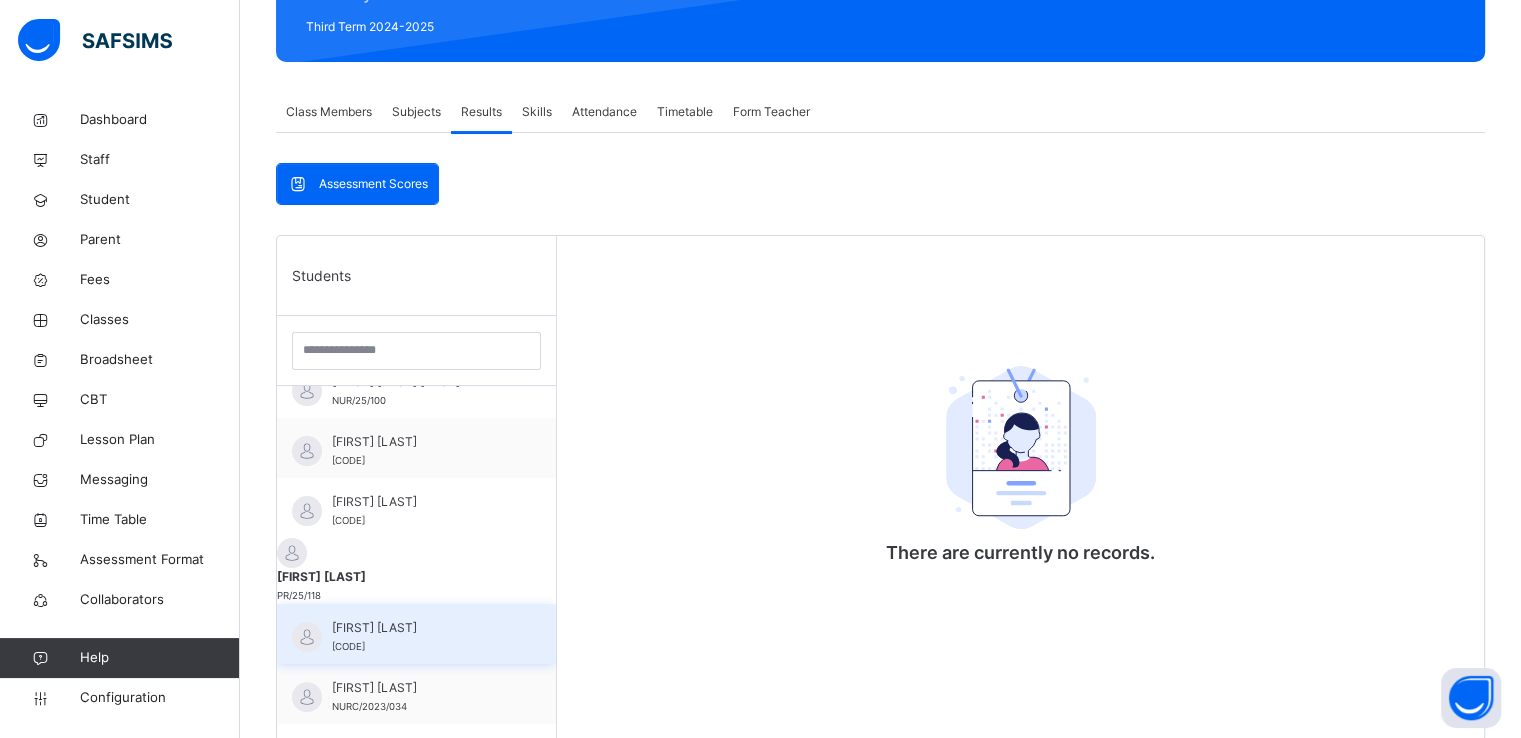 click on "[FIRST] [LAST] NURC/2023/024" at bounding box center (421, 637) 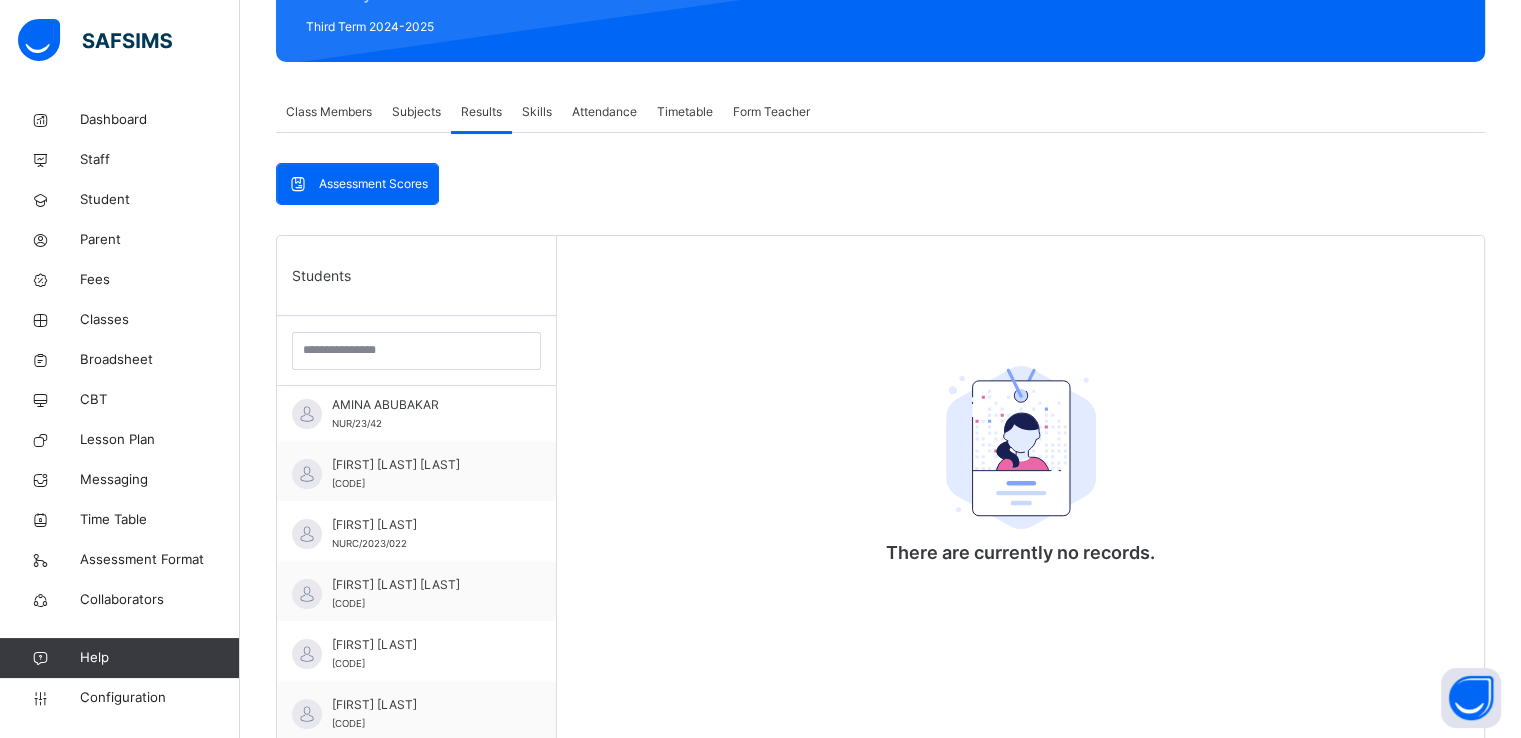 scroll, scrollTop: 742, scrollLeft: 0, axis: vertical 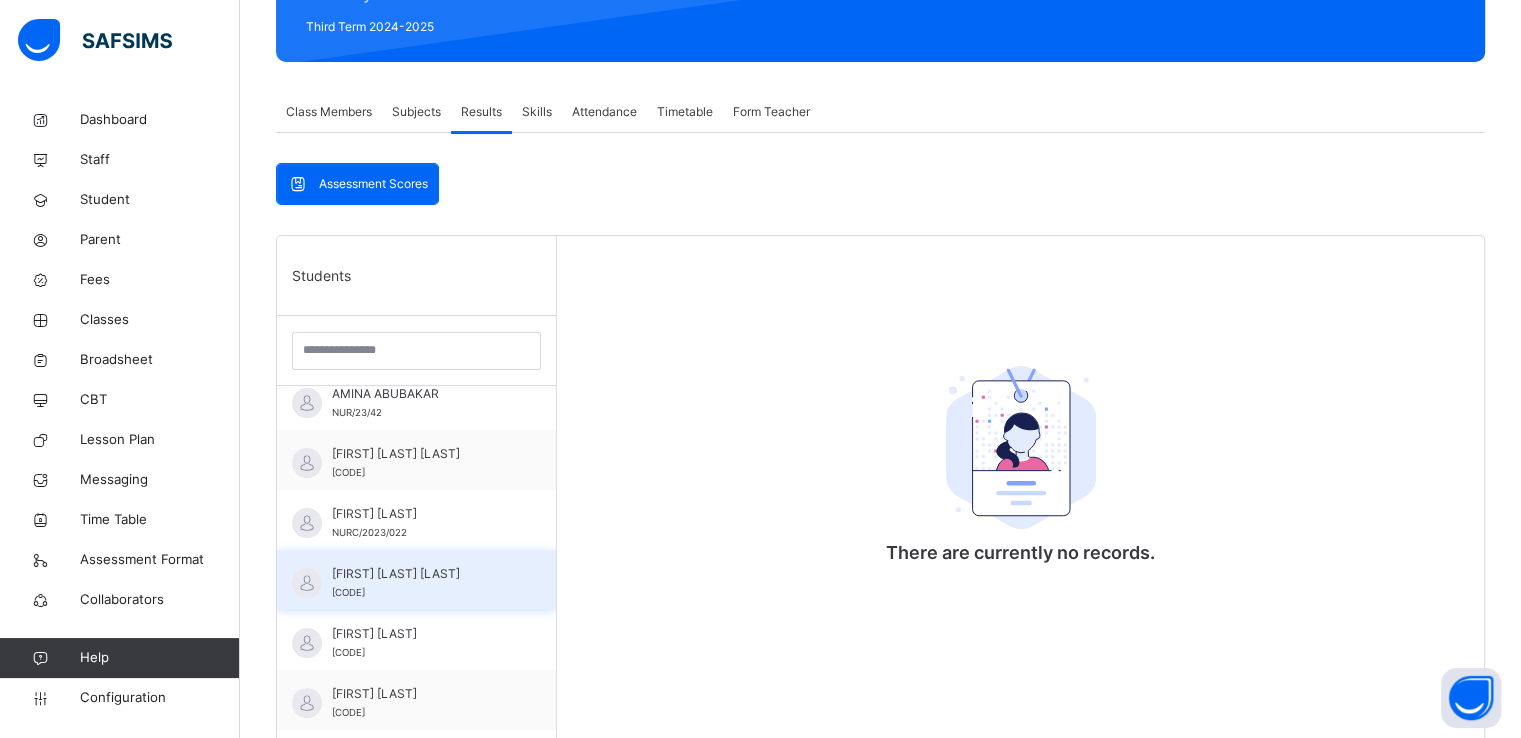click on "[FIRST] [LAST] [LAST]" at bounding box center (421, 574) 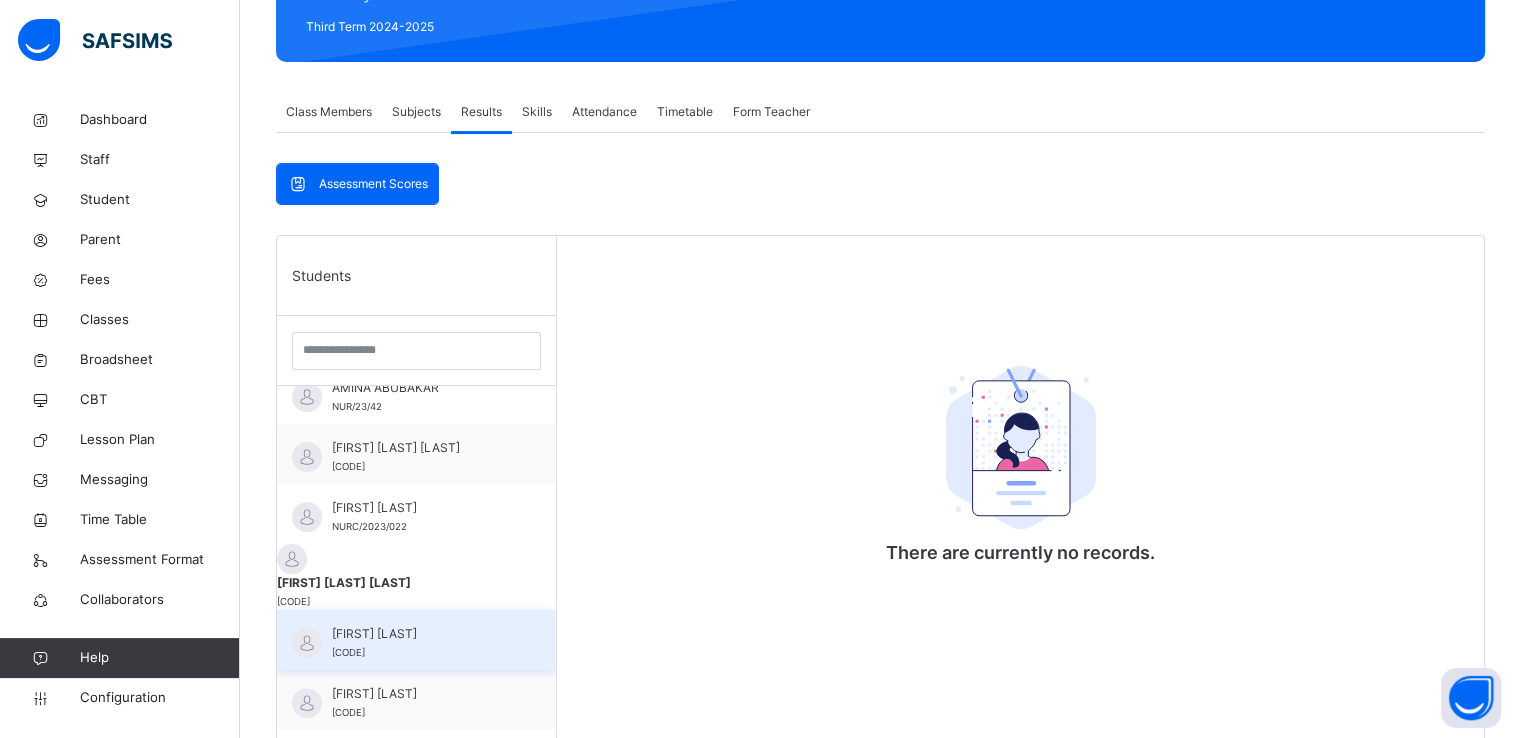 click on "[CODE]" at bounding box center (348, 652) 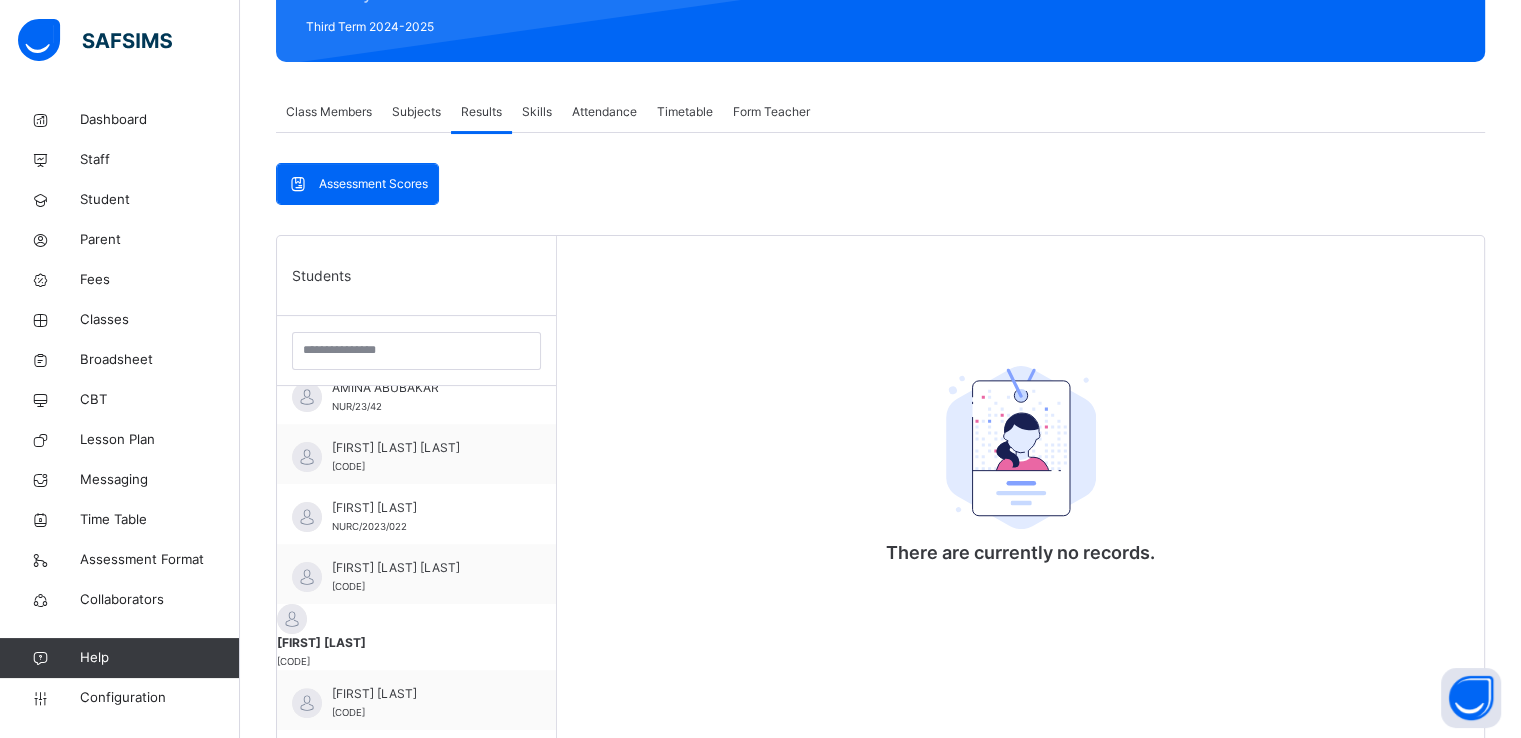 scroll, scrollTop: 1312, scrollLeft: 0, axis: vertical 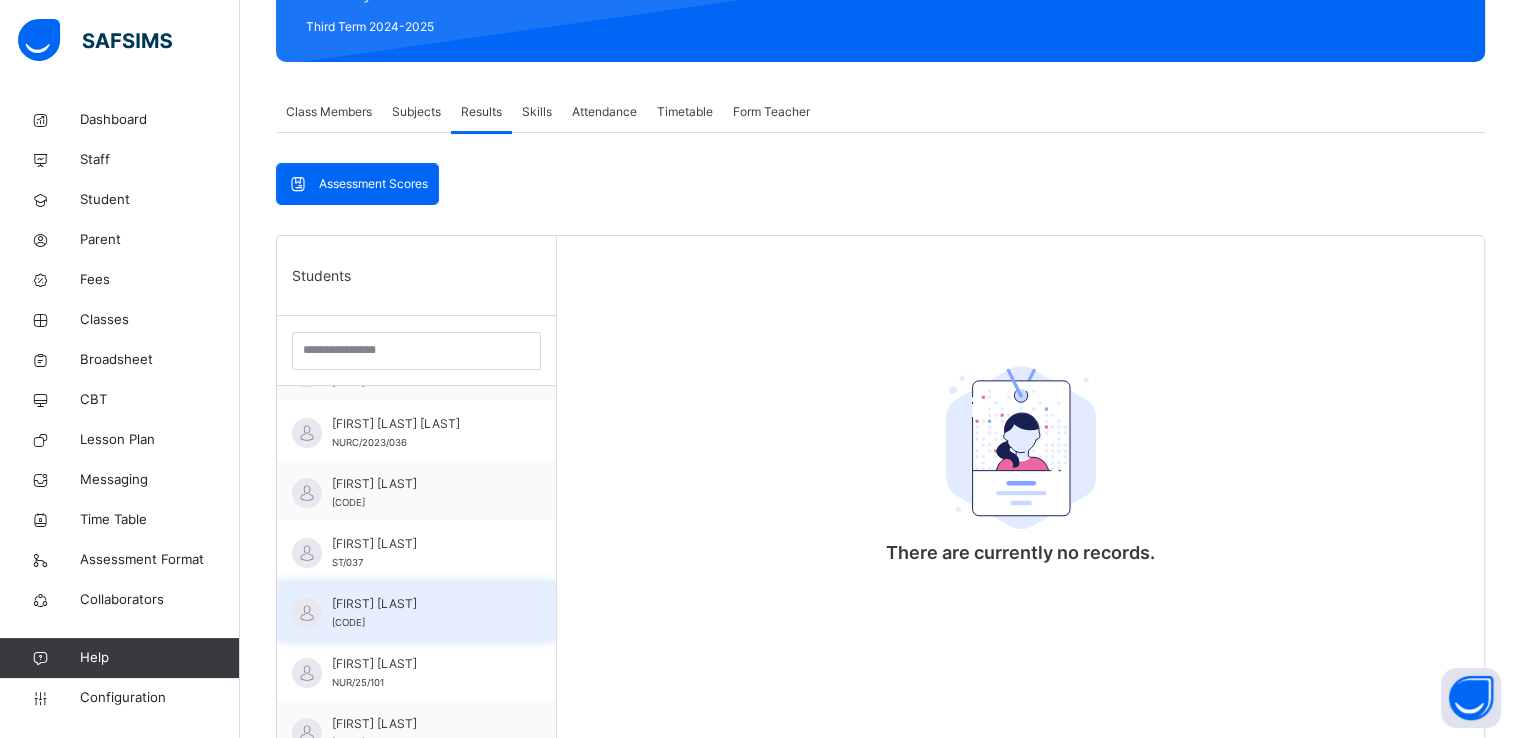 click on "[FIRST] [LAST]" at bounding box center (421, 604) 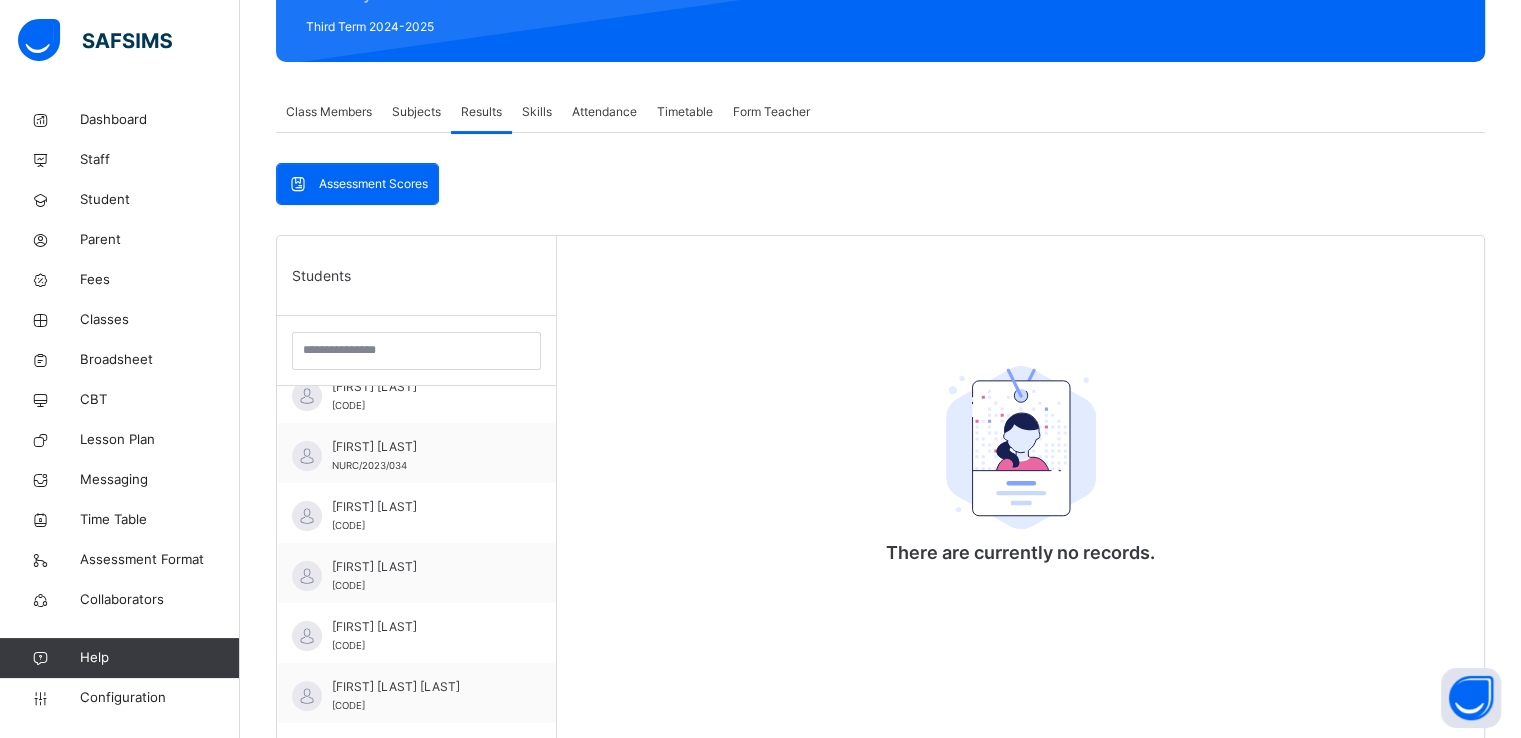 scroll, scrollTop: 0, scrollLeft: 0, axis: both 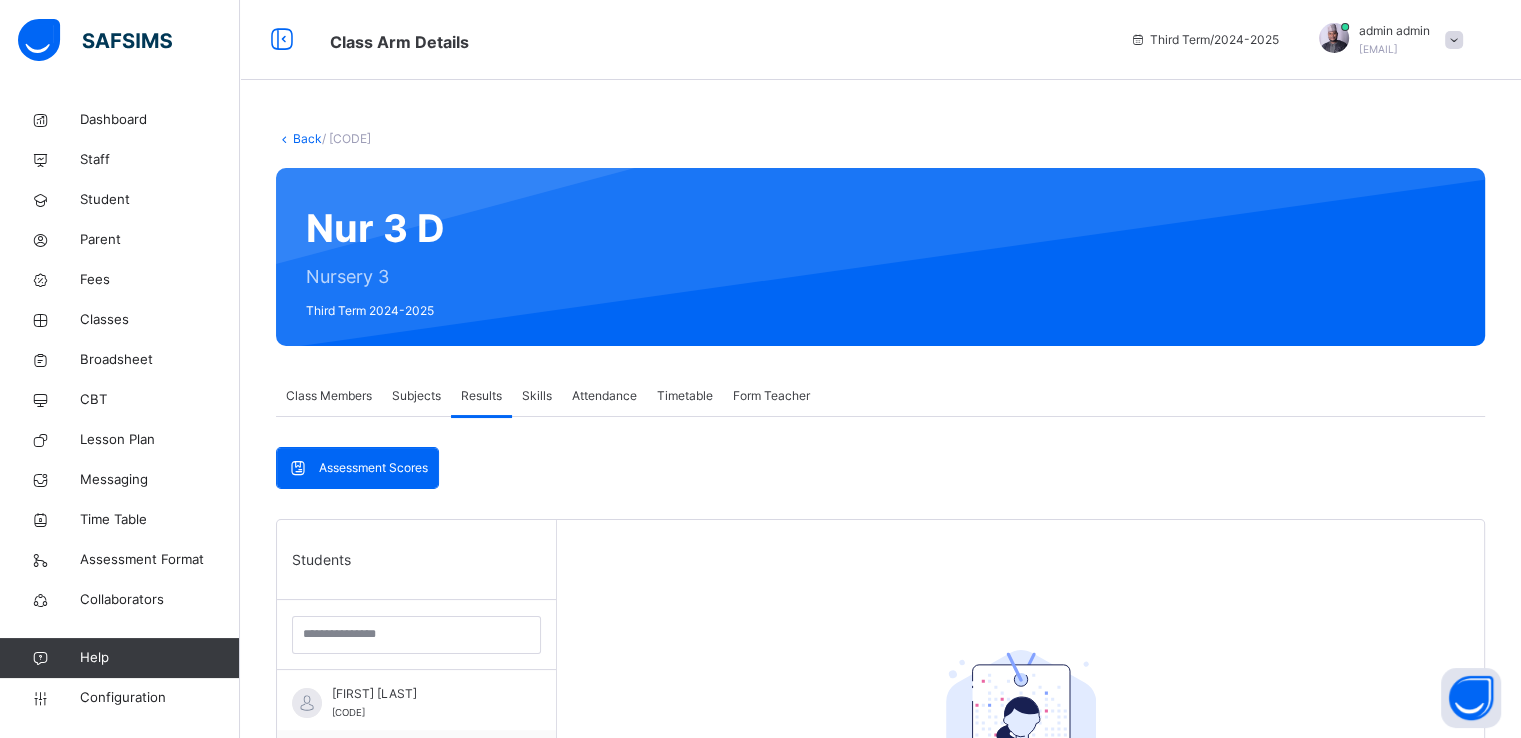 click on "Back" at bounding box center (307, 138) 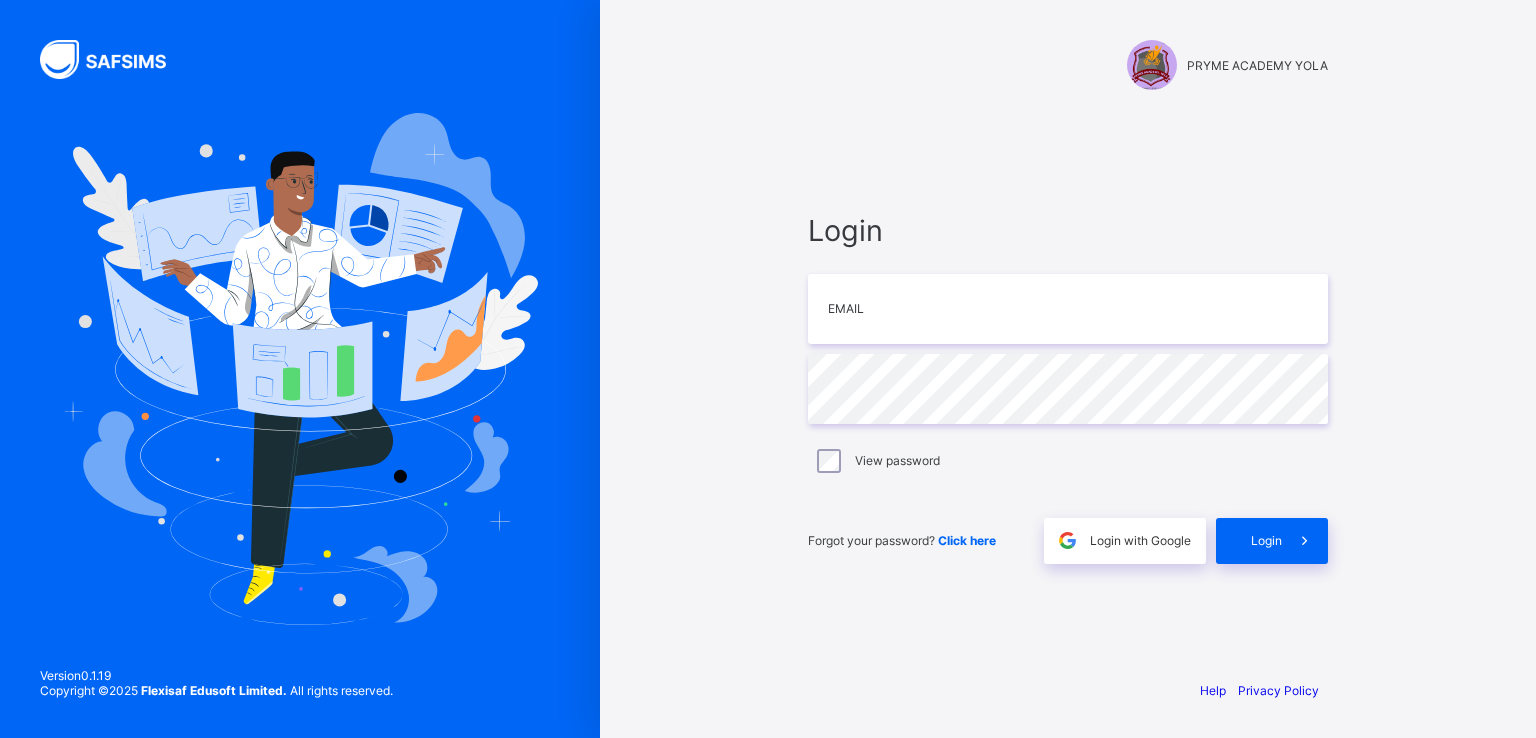 scroll, scrollTop: 0, scrollLeft: 0, axis: both 